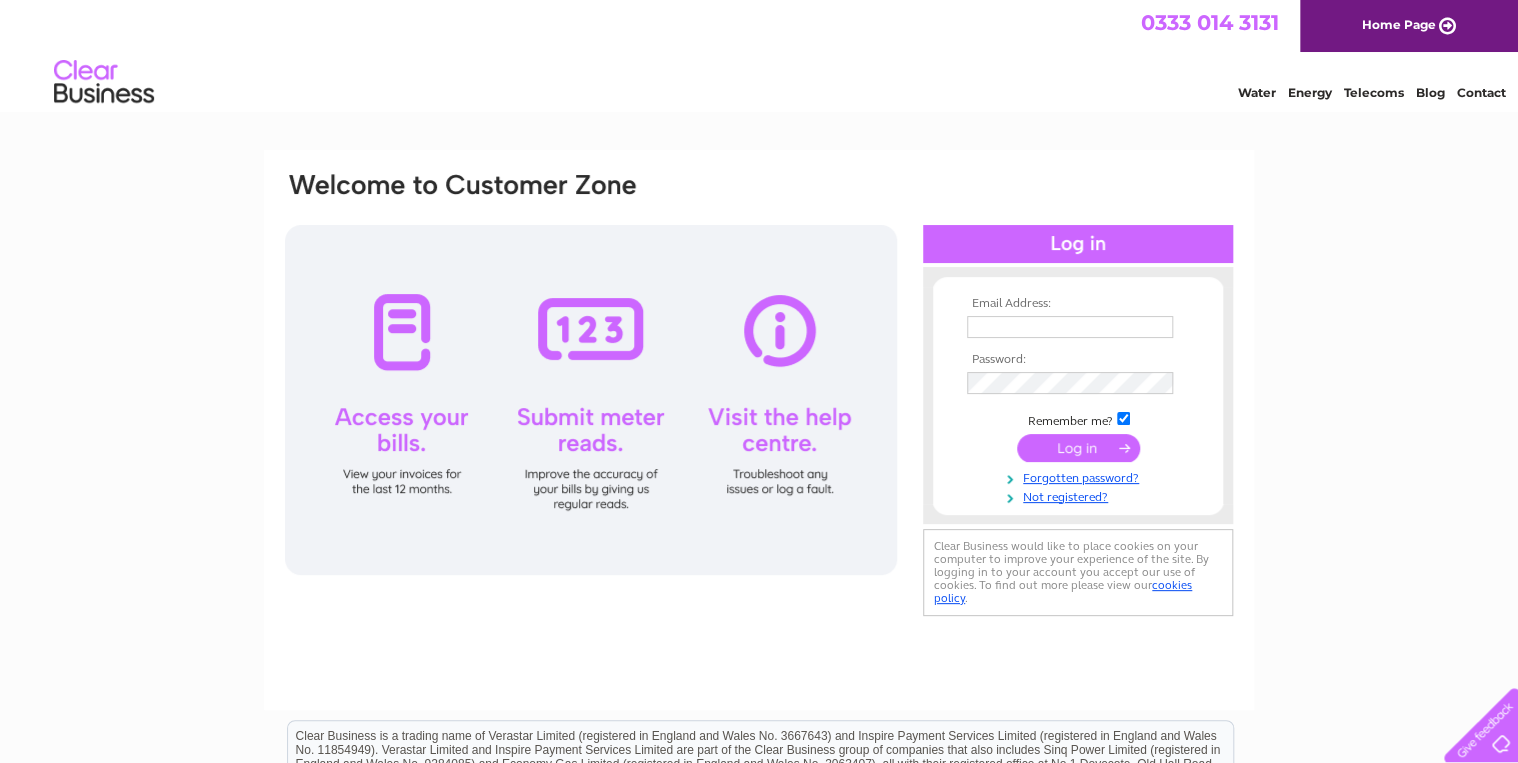 scroll, scrollTop: 0, scrollLeft: 0, axis: both 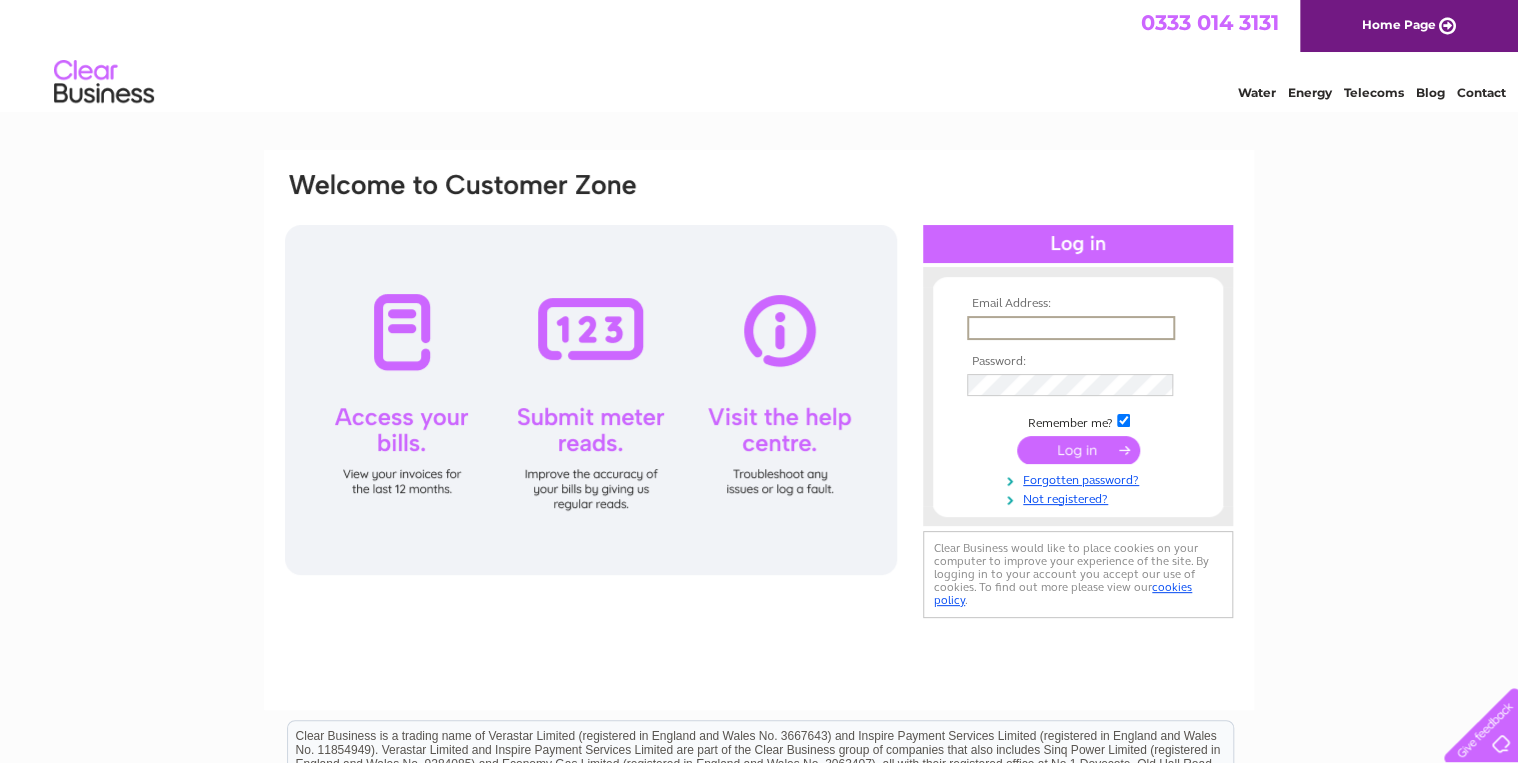 type on "[EMAIL]" 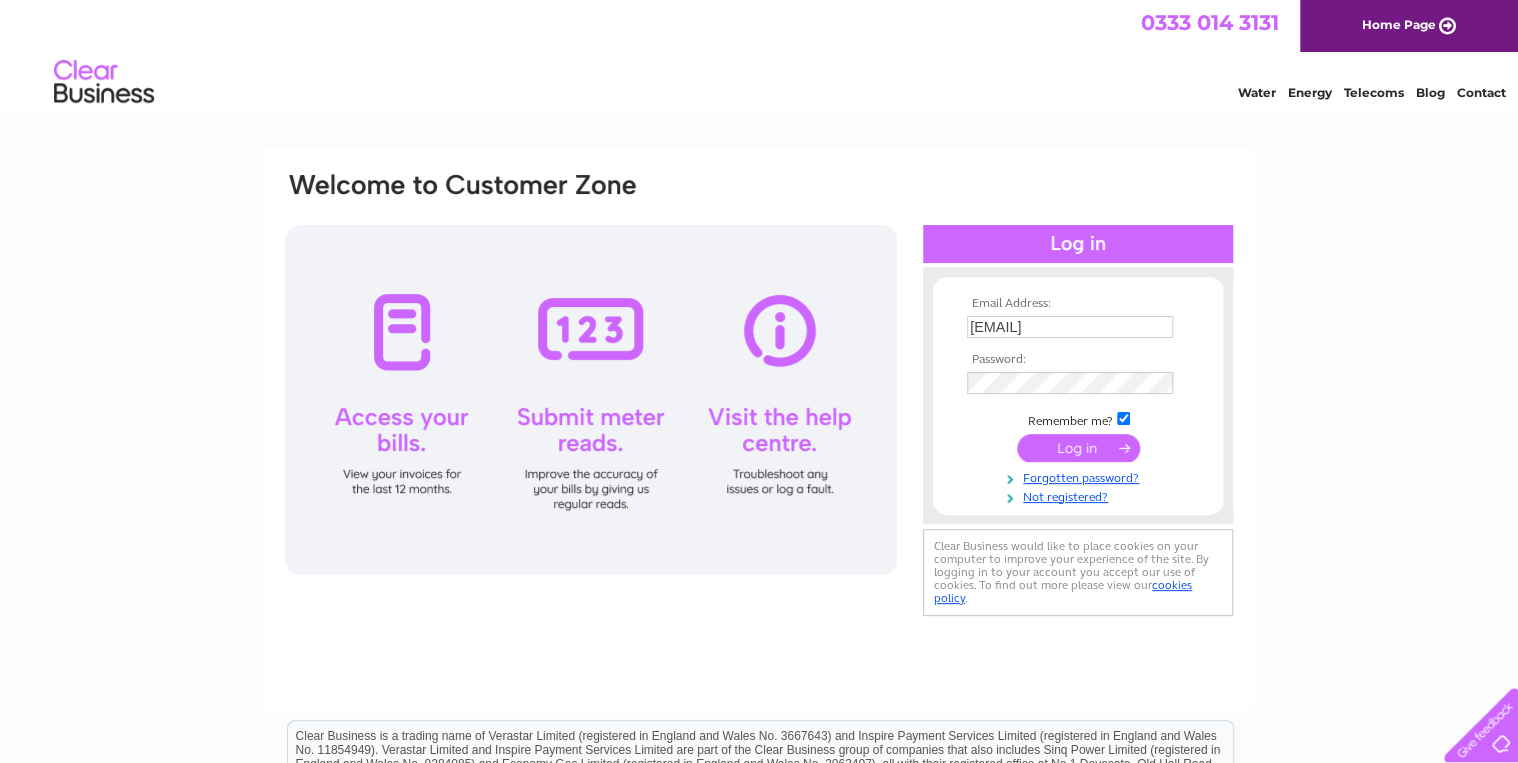 click at bounding box center (1078, 448) 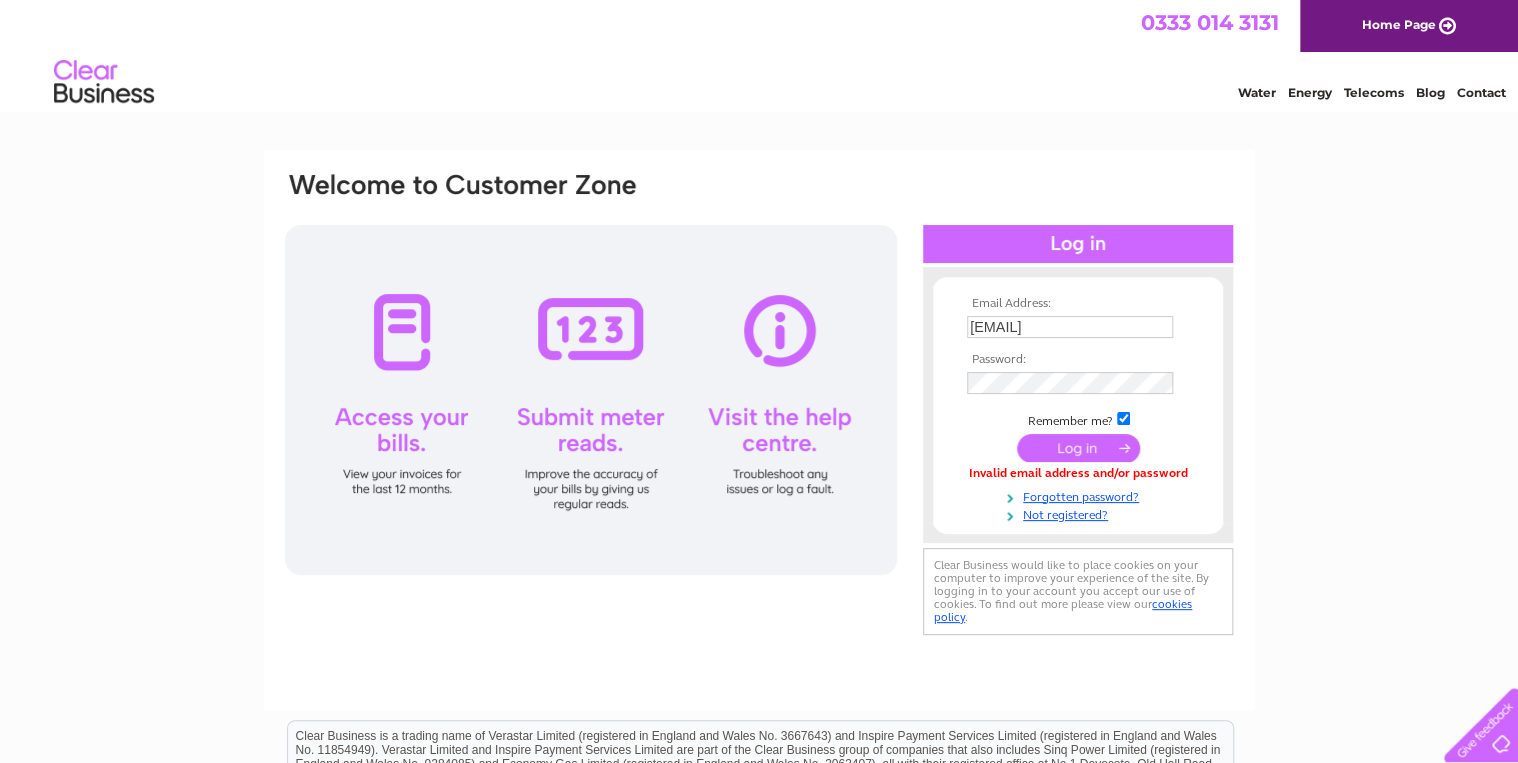 scroll, scrollTop: 0, scrollLeft: 0, axis: both 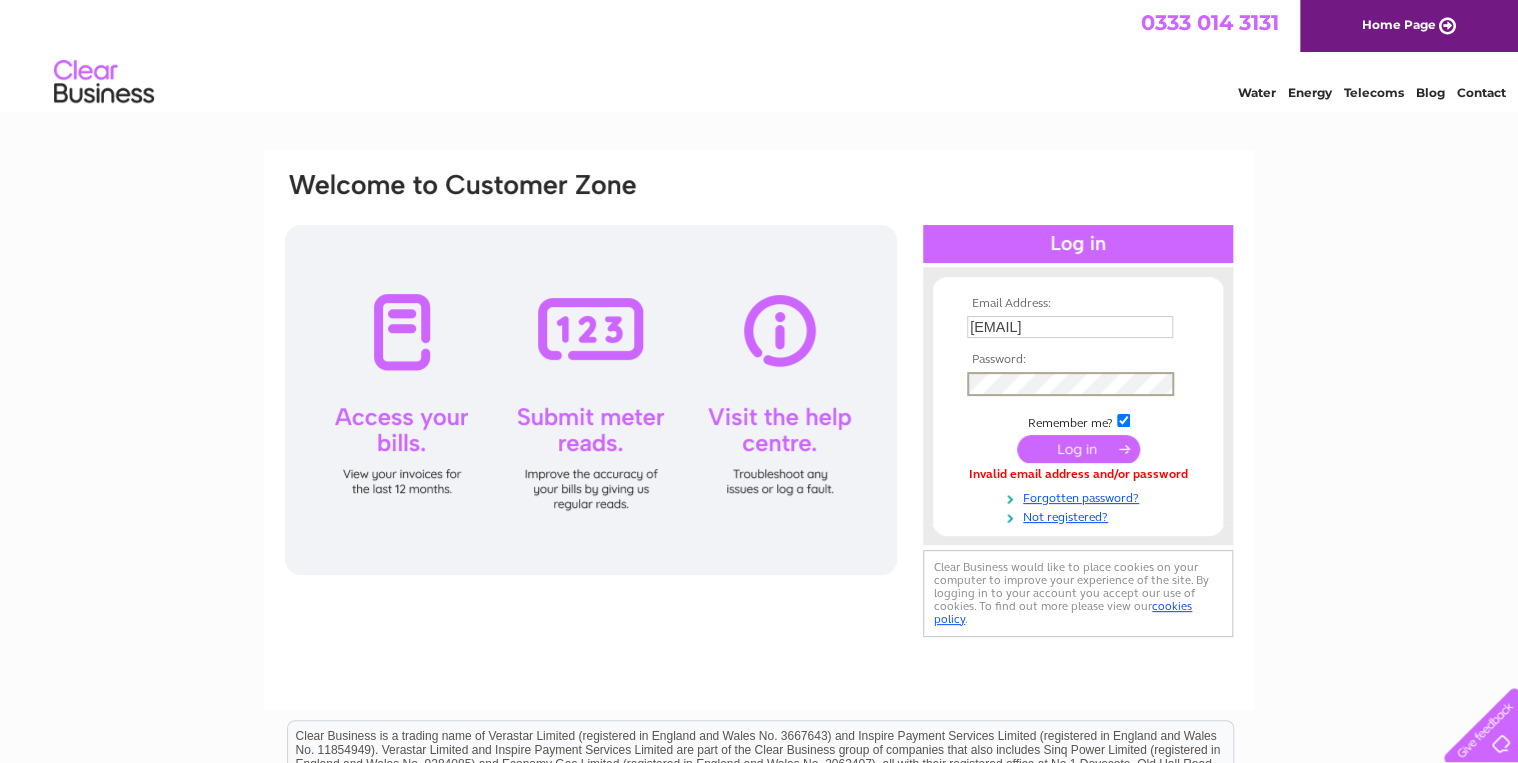 click at bounding box center [1078, 449] 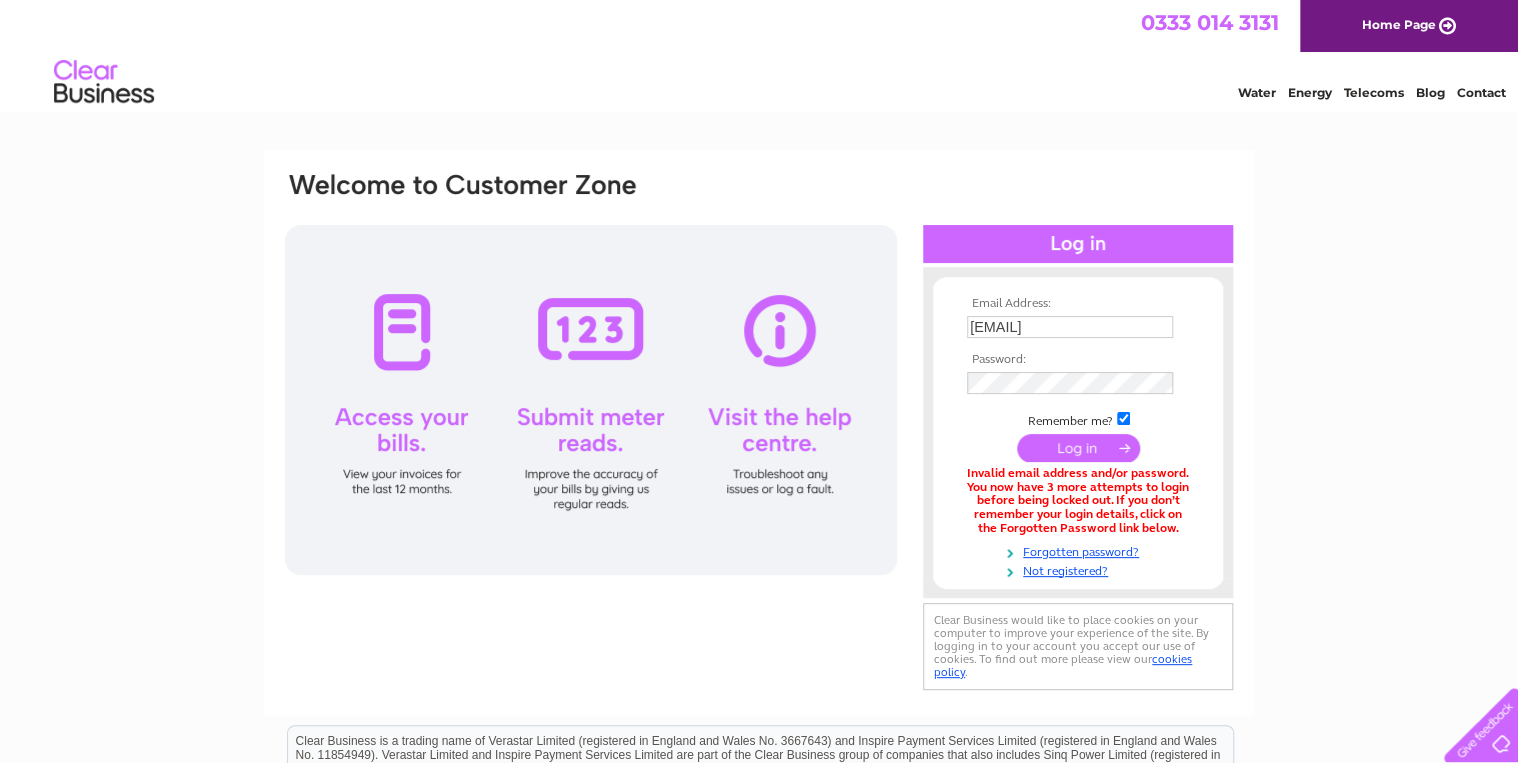 scroll, scrollTop: 0, scrollLeft: 0, axis: both 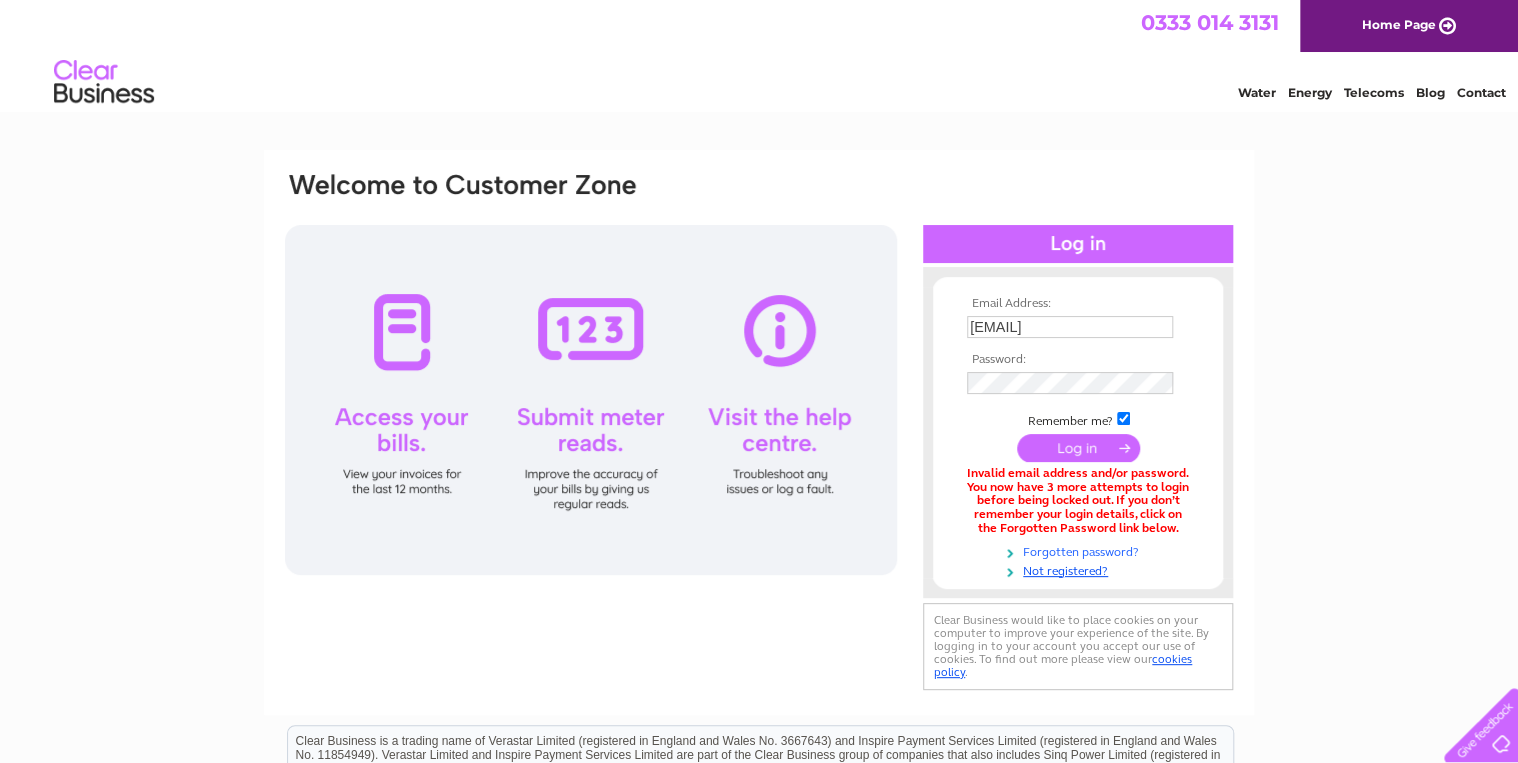 click on "Forgotten password?" at bounding box center (1080, 550) 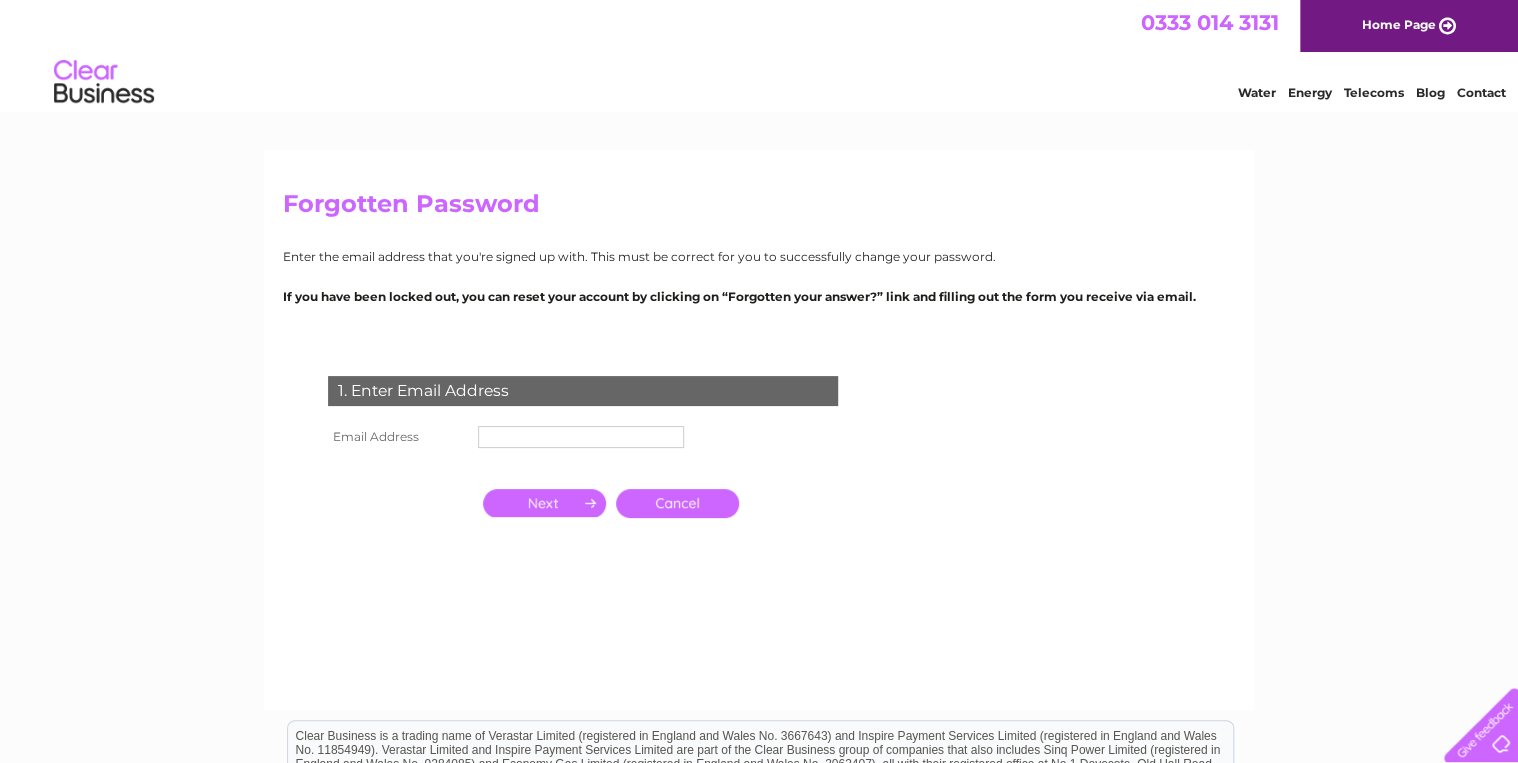scroll, scrollTop: 0, scrollLeft: 0, axis: both 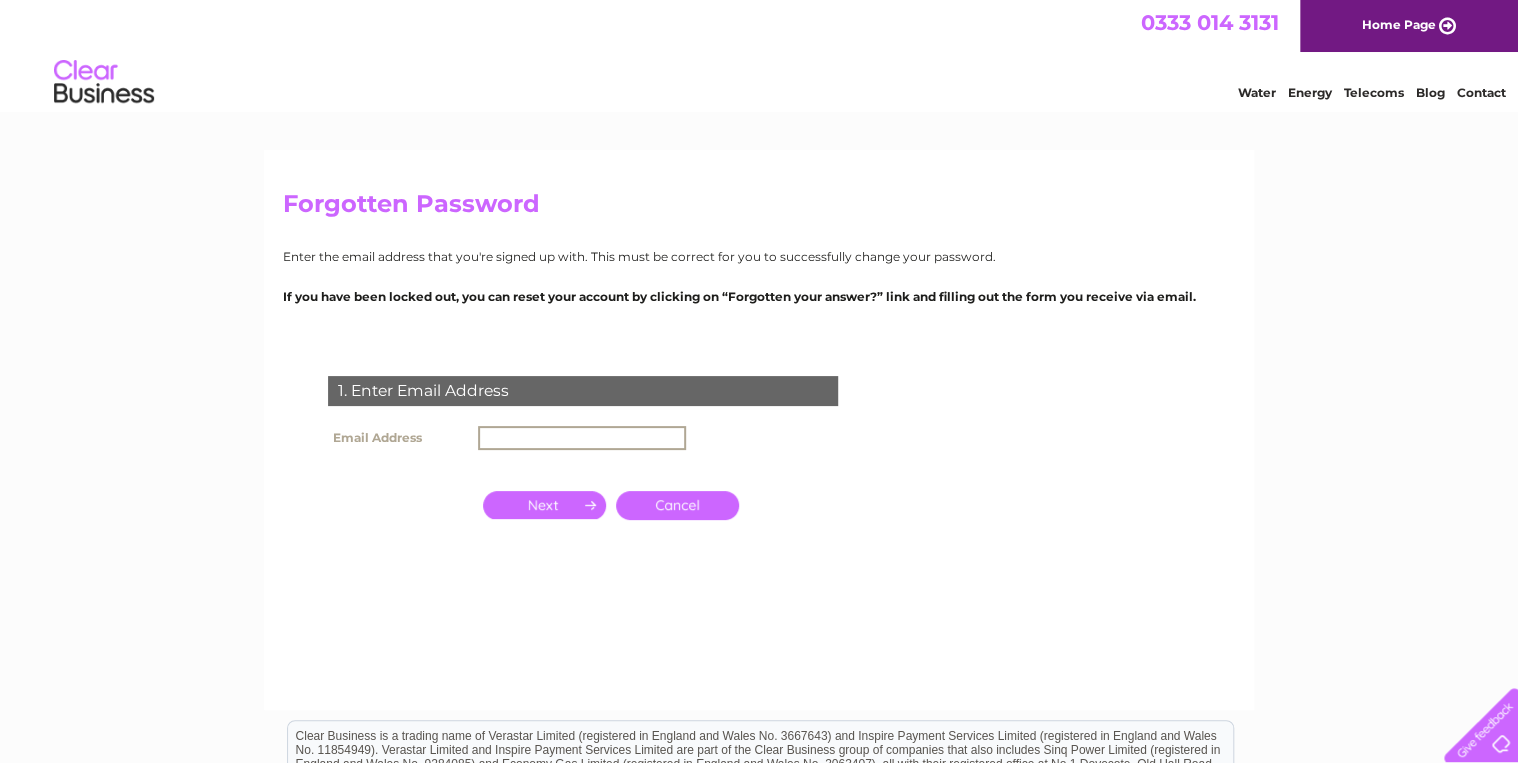 type on "[EMAIL]" 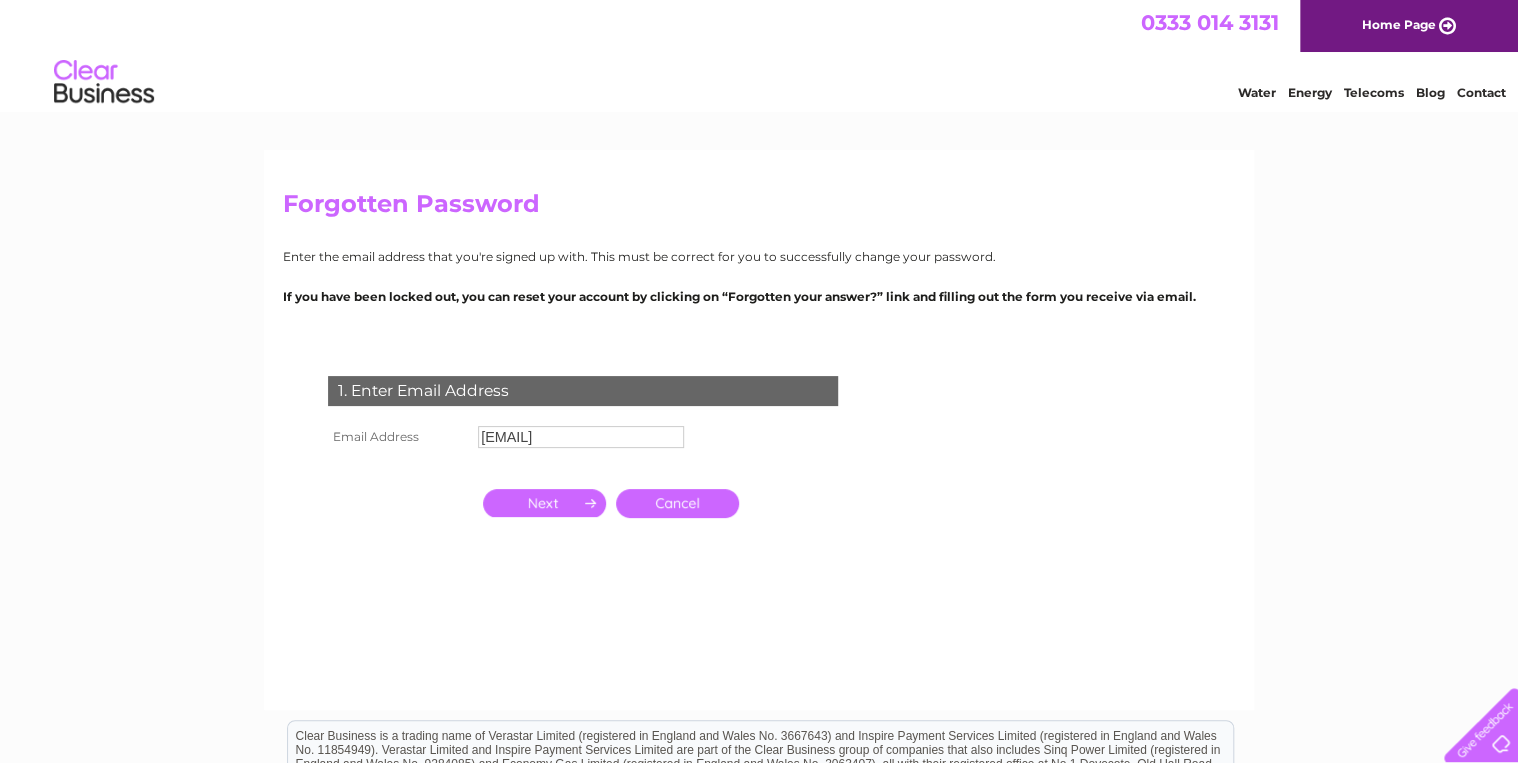 click at bounding box center (544, 503) 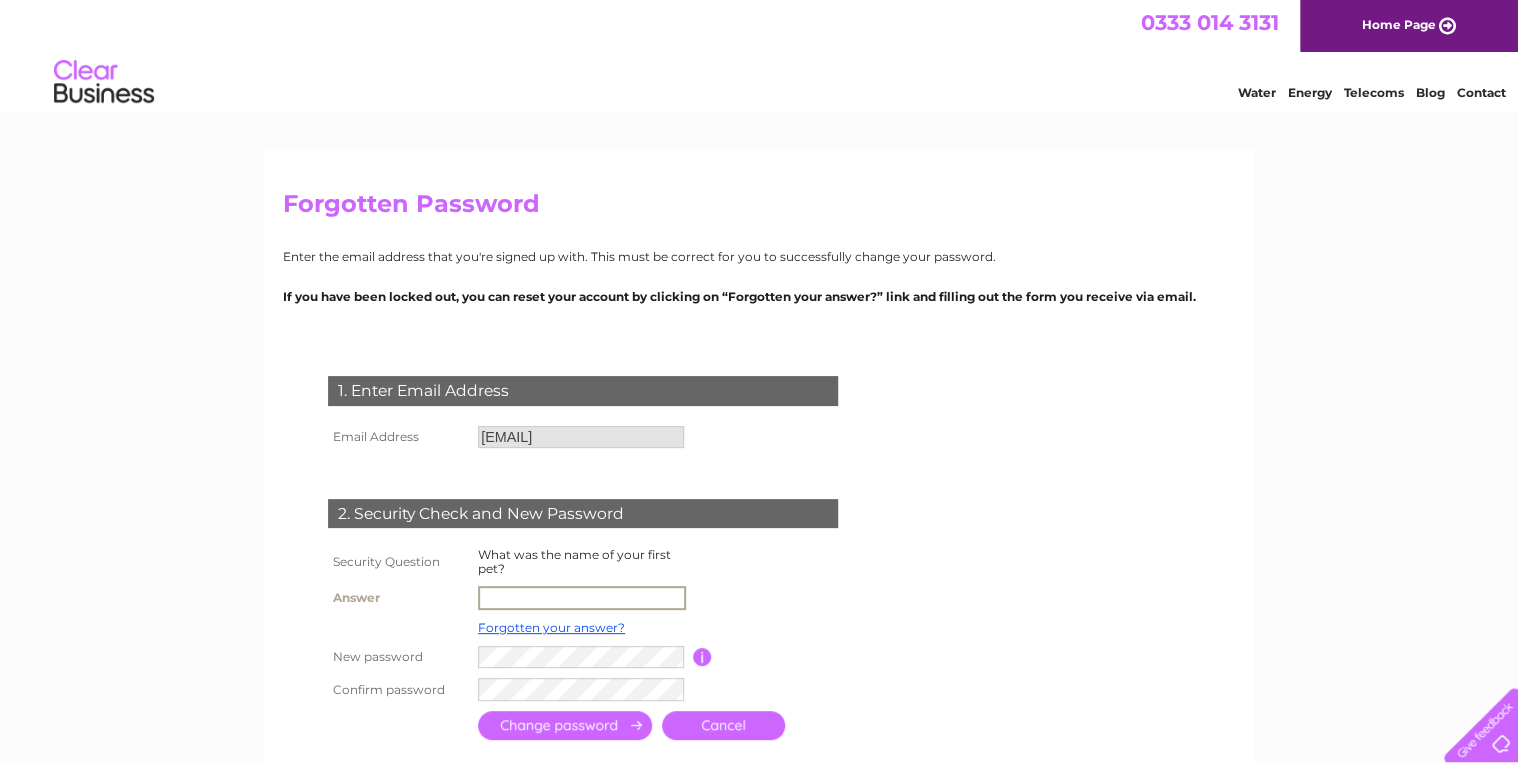 click at bounding box center [582, 598] 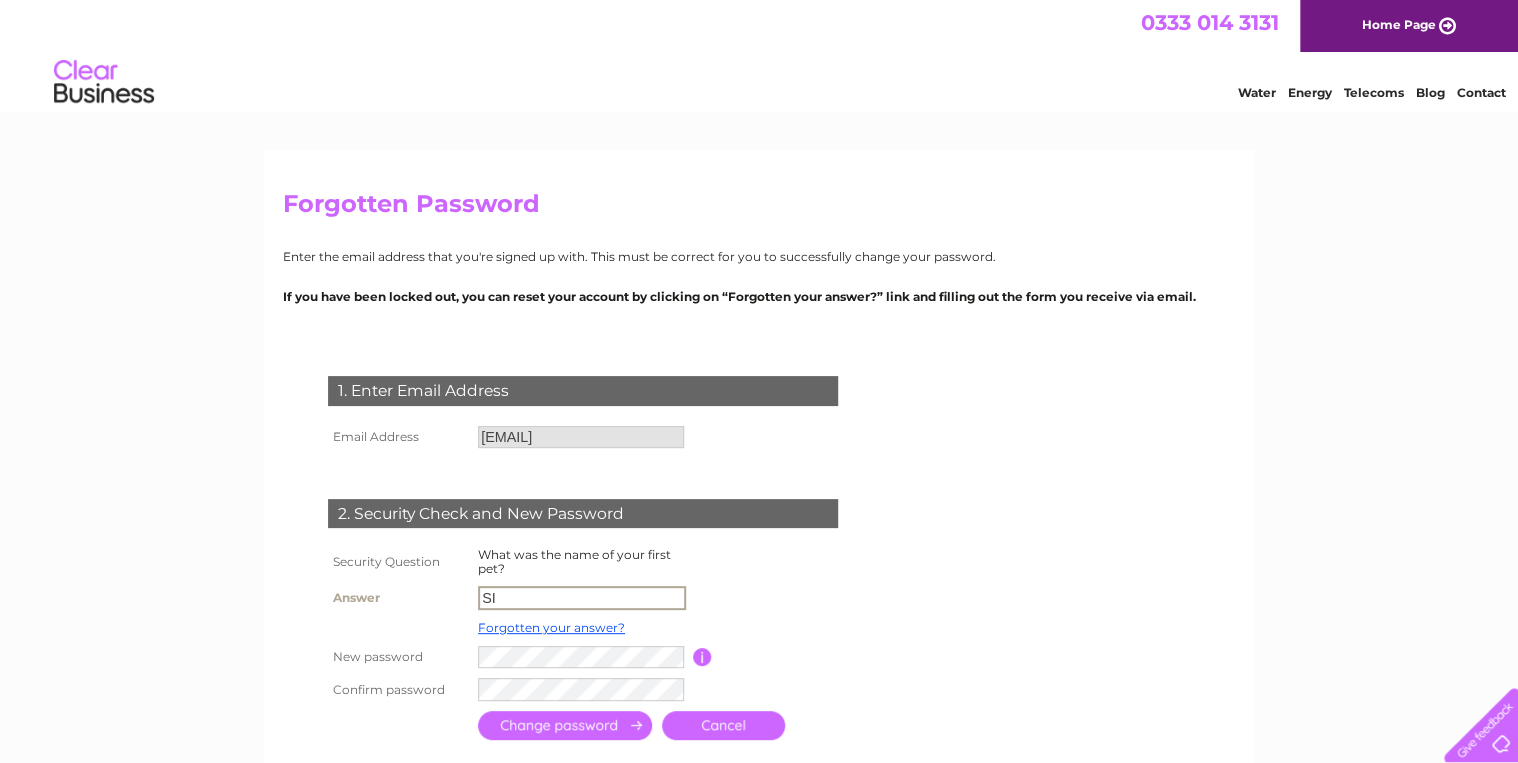 type on "S" 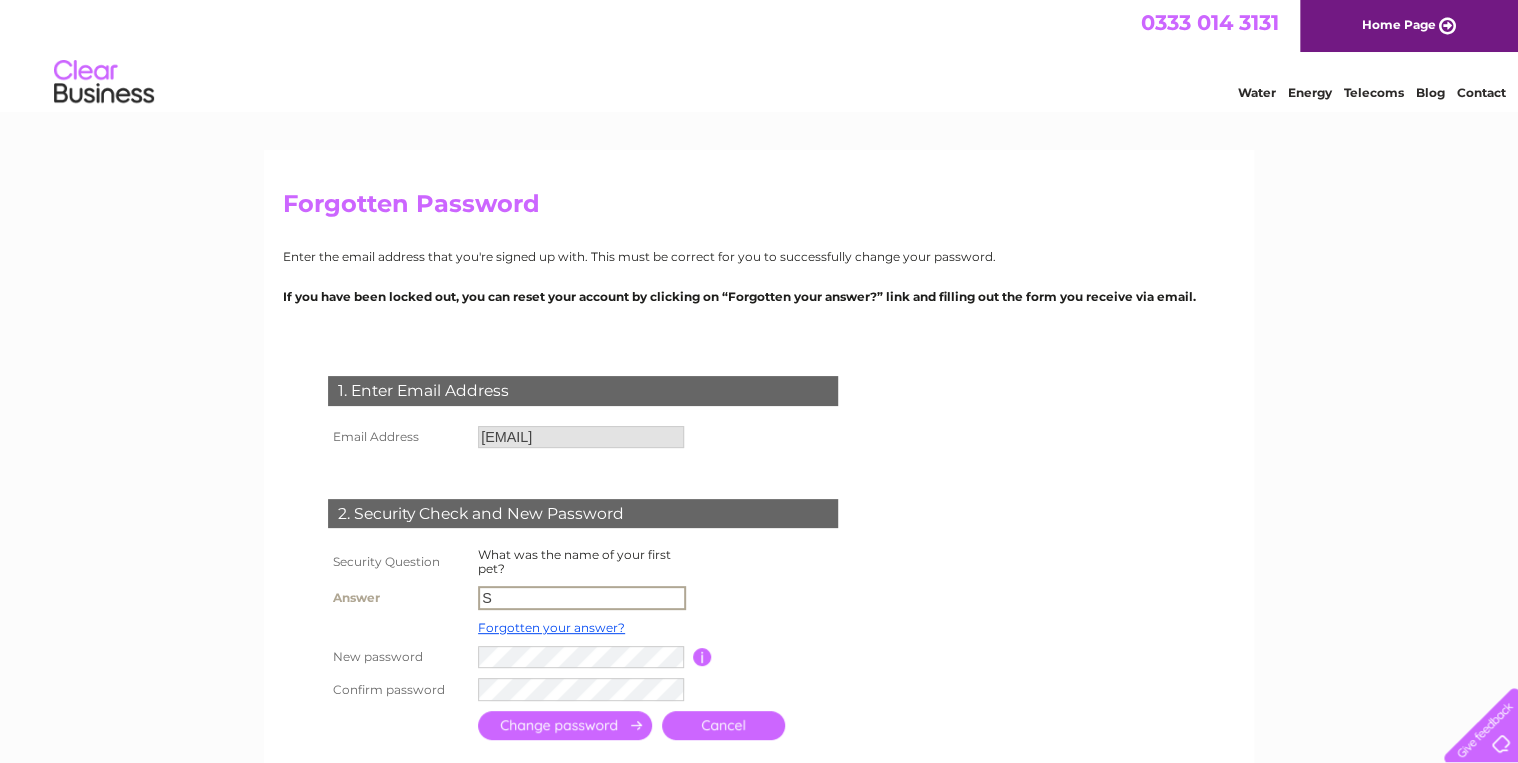 type 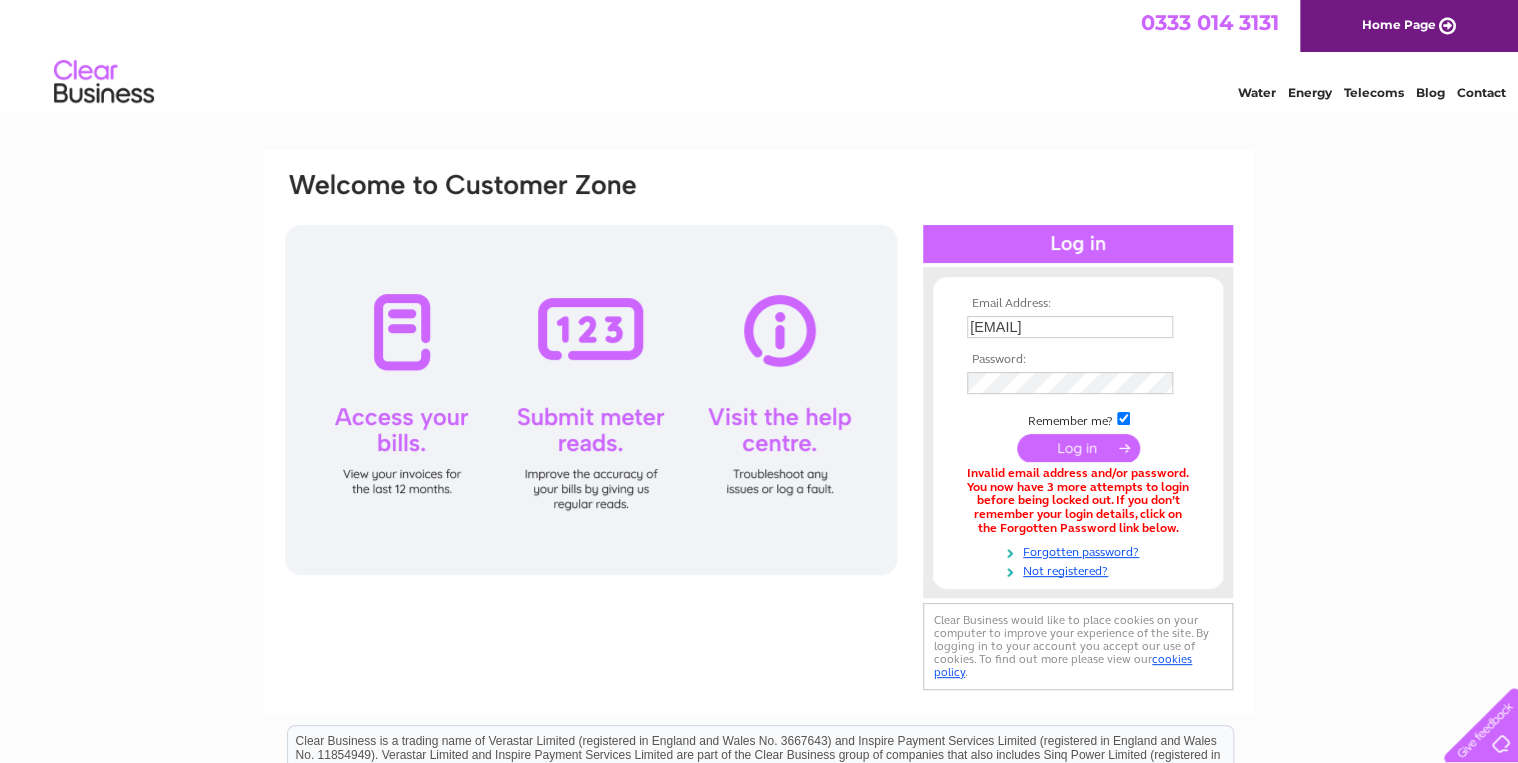 scroll, scrollTop: 0, scrollLeft: 0, axis: both 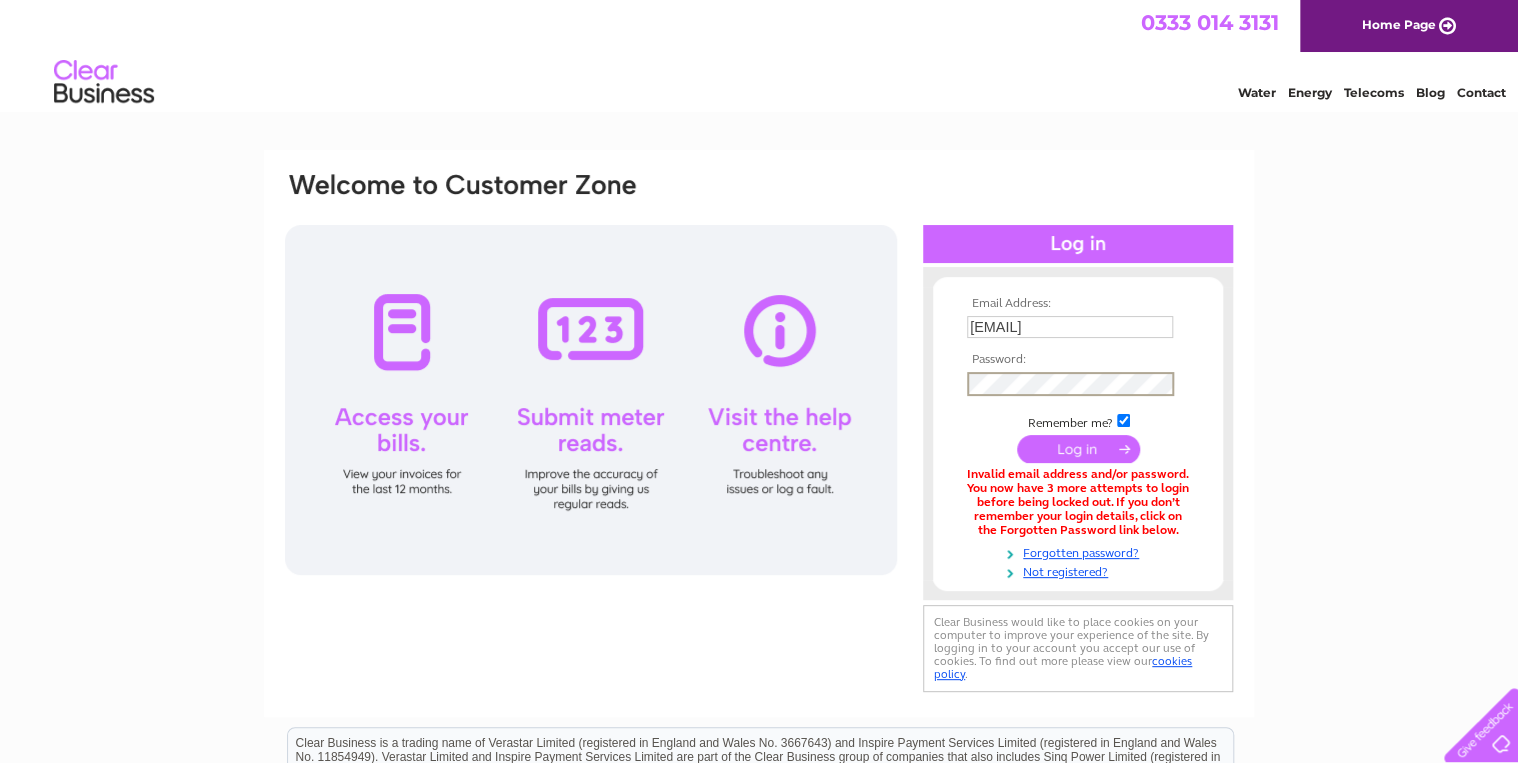 click at bounding box center [1078, 449] 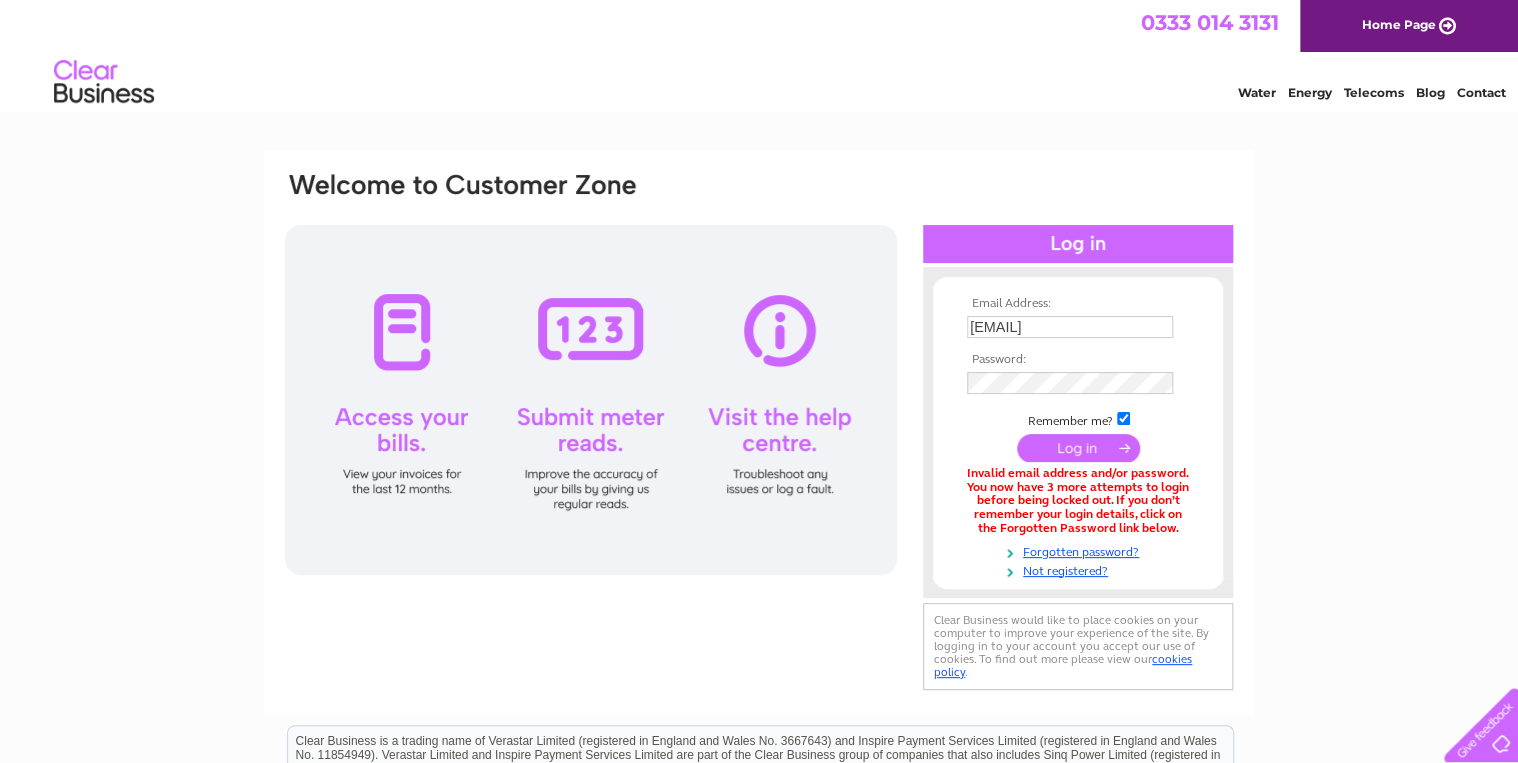 click at bounding box center [1078, 448] 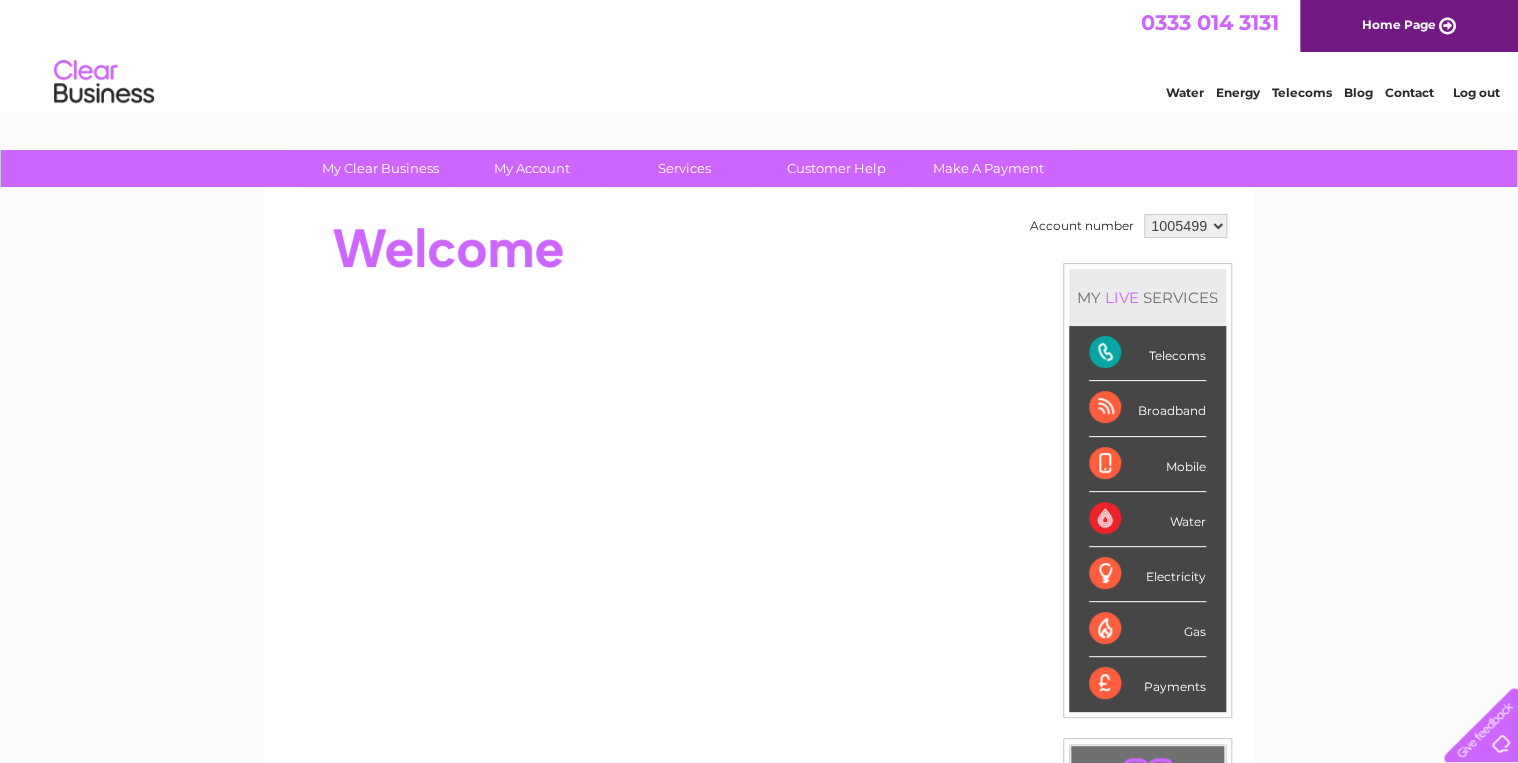 scroll, scrollTop: 0, scrollLeft: 0, axis: both 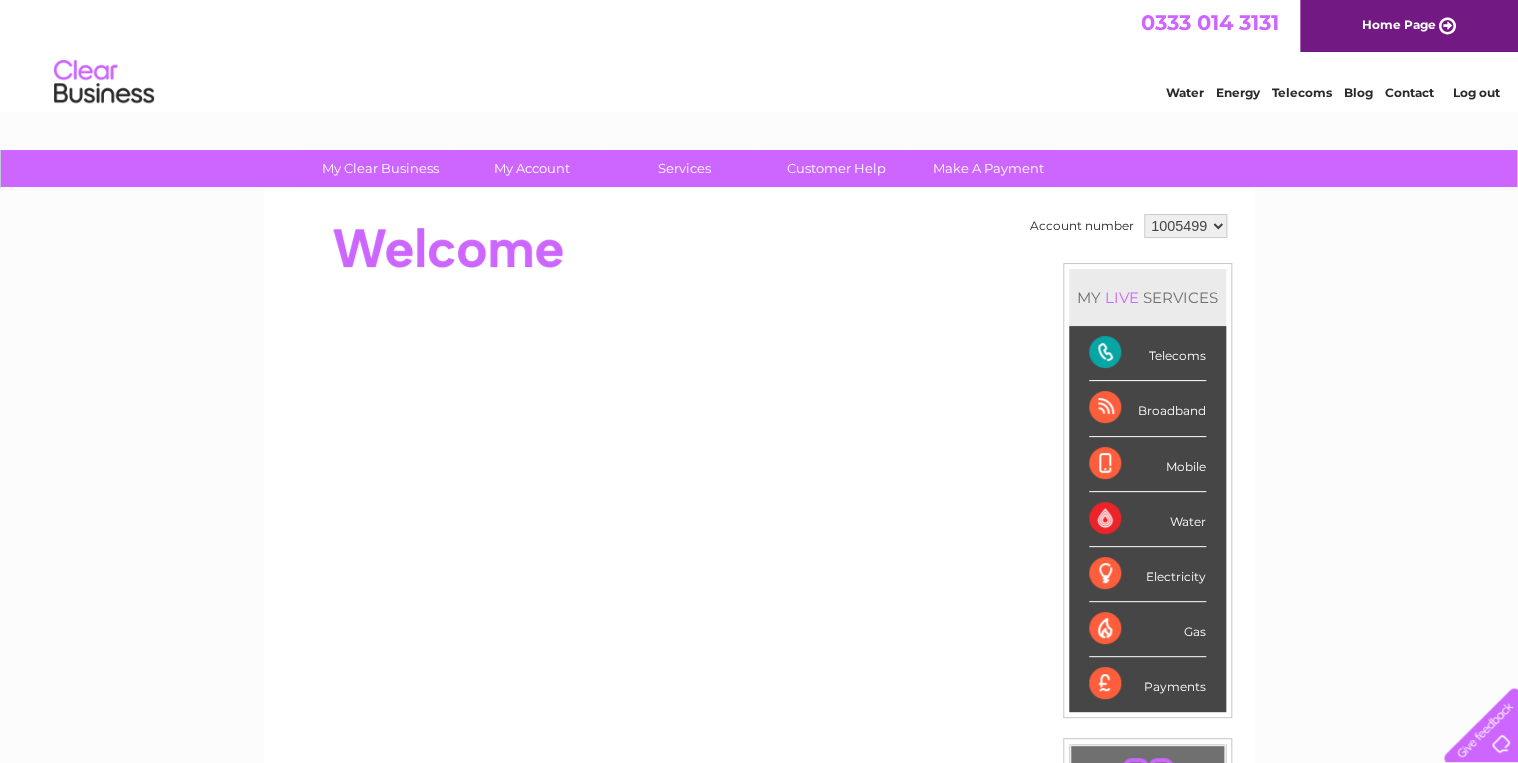 click on "Telecoms" at bounding box center [1147, 353] 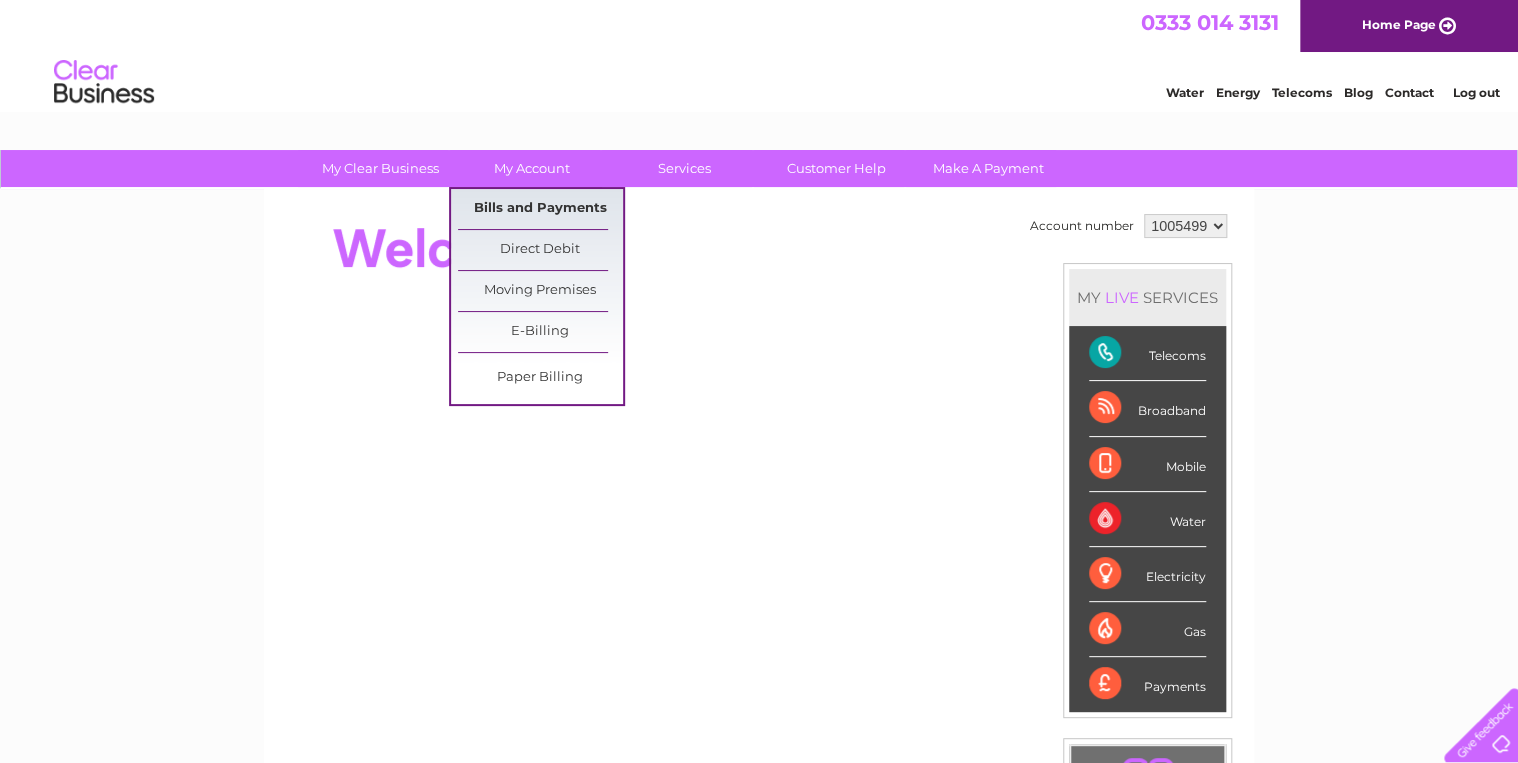 click on "Bills and Payments" at bounding box center (540, 209) 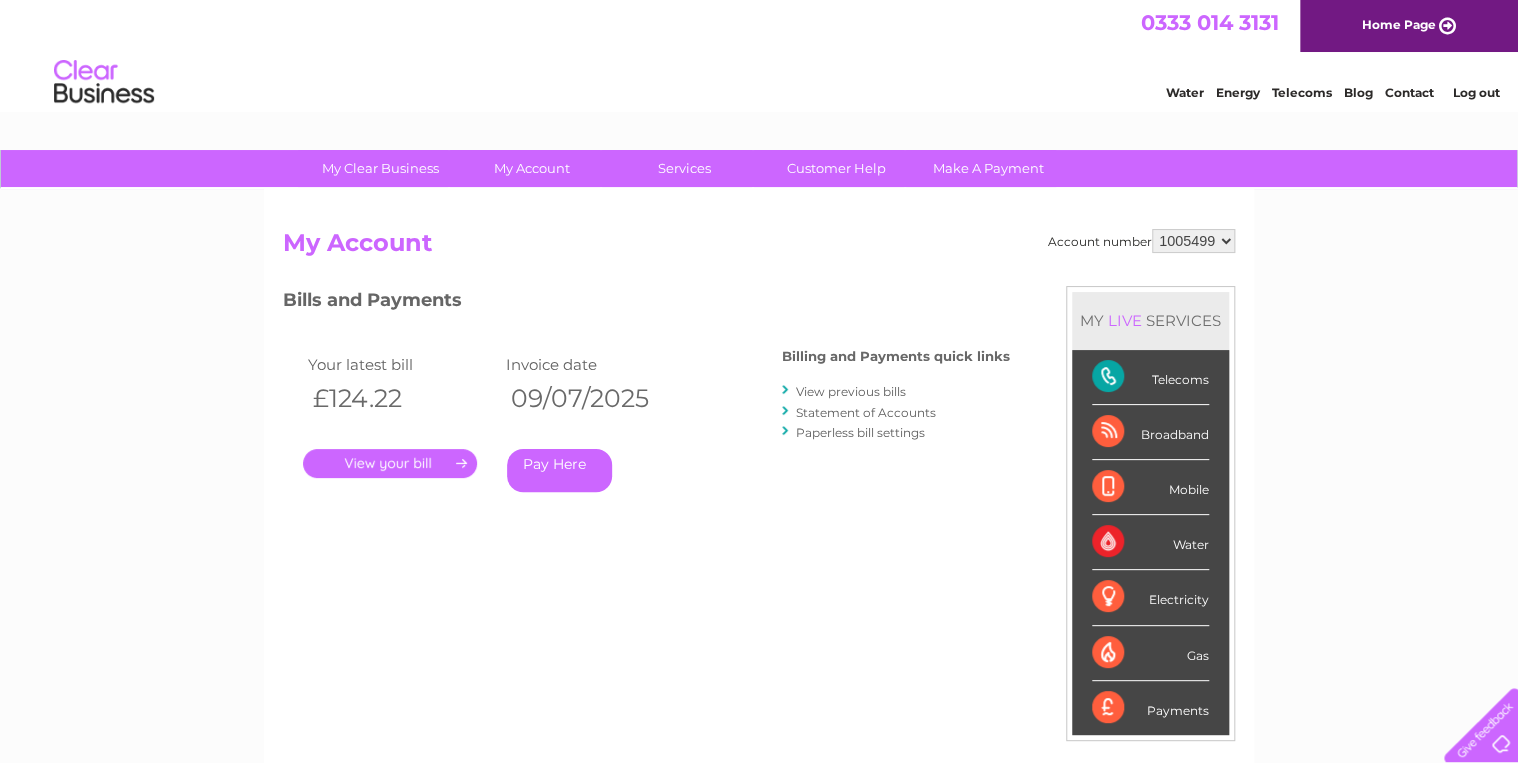scroll, scrollTop: 0, scrollLeft: 0, axis: both 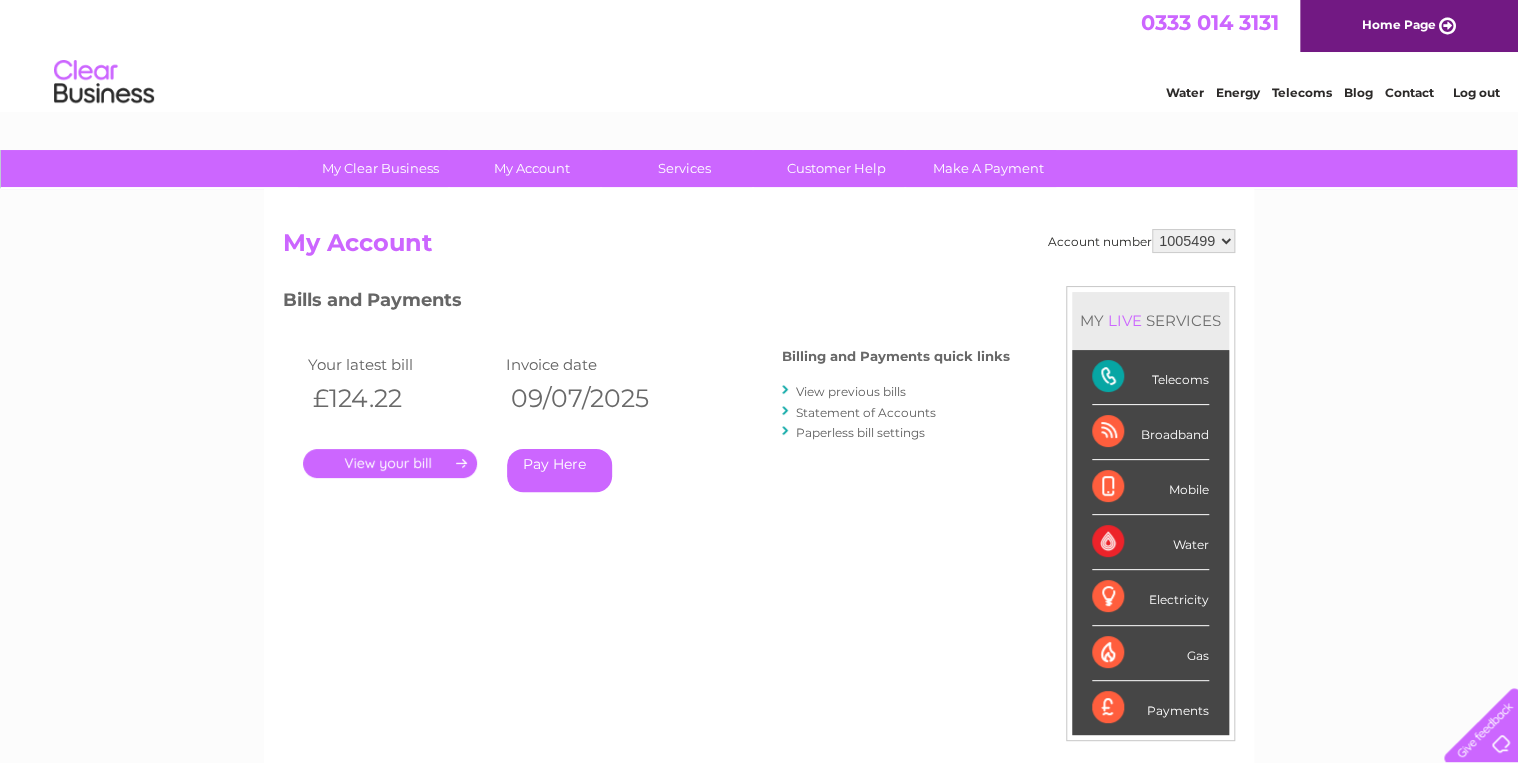 click on "View previous bills" at bounding box center [851, 391] 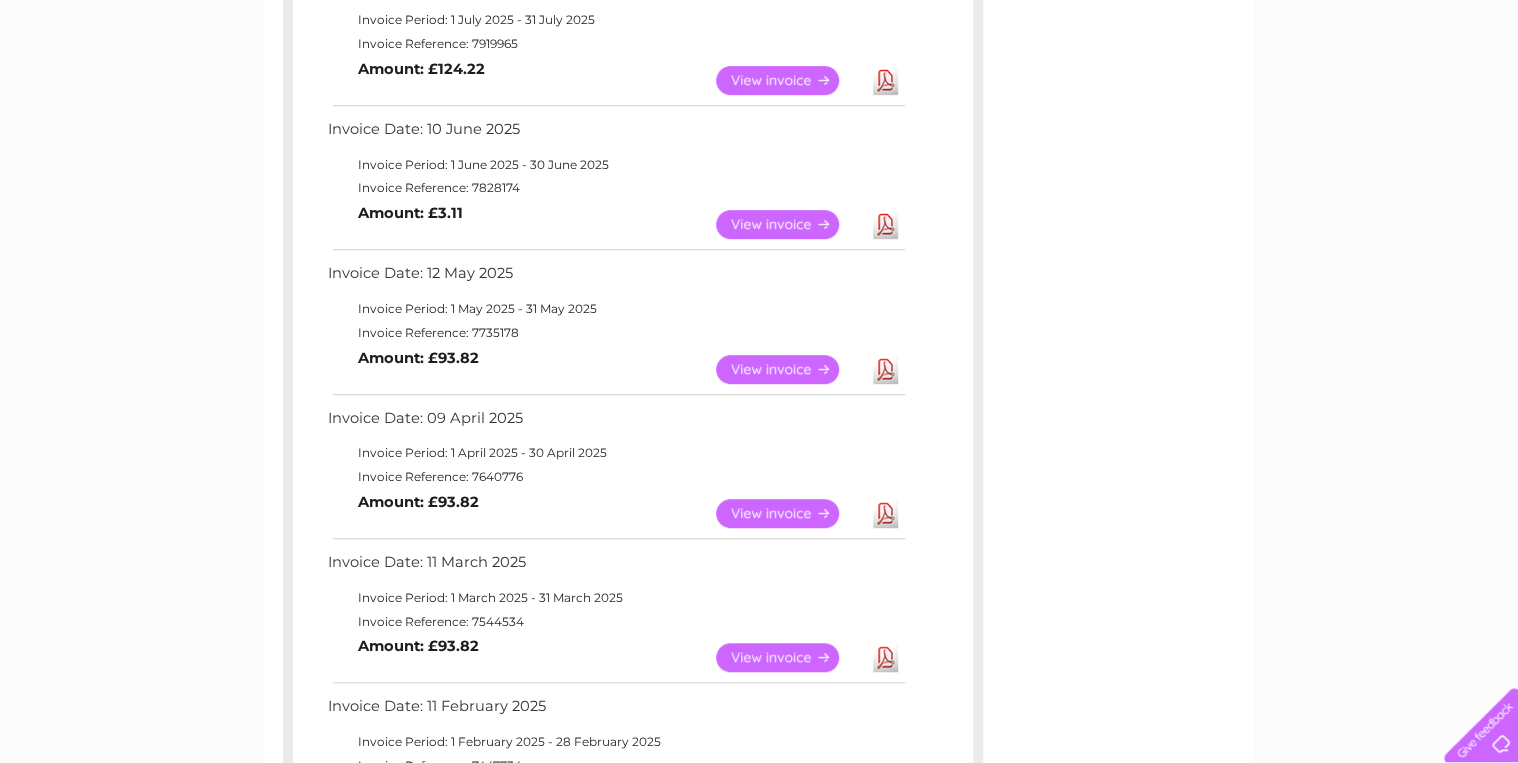 scroll, scrollTop: 480, scrollLeft: 0, axis: vertical 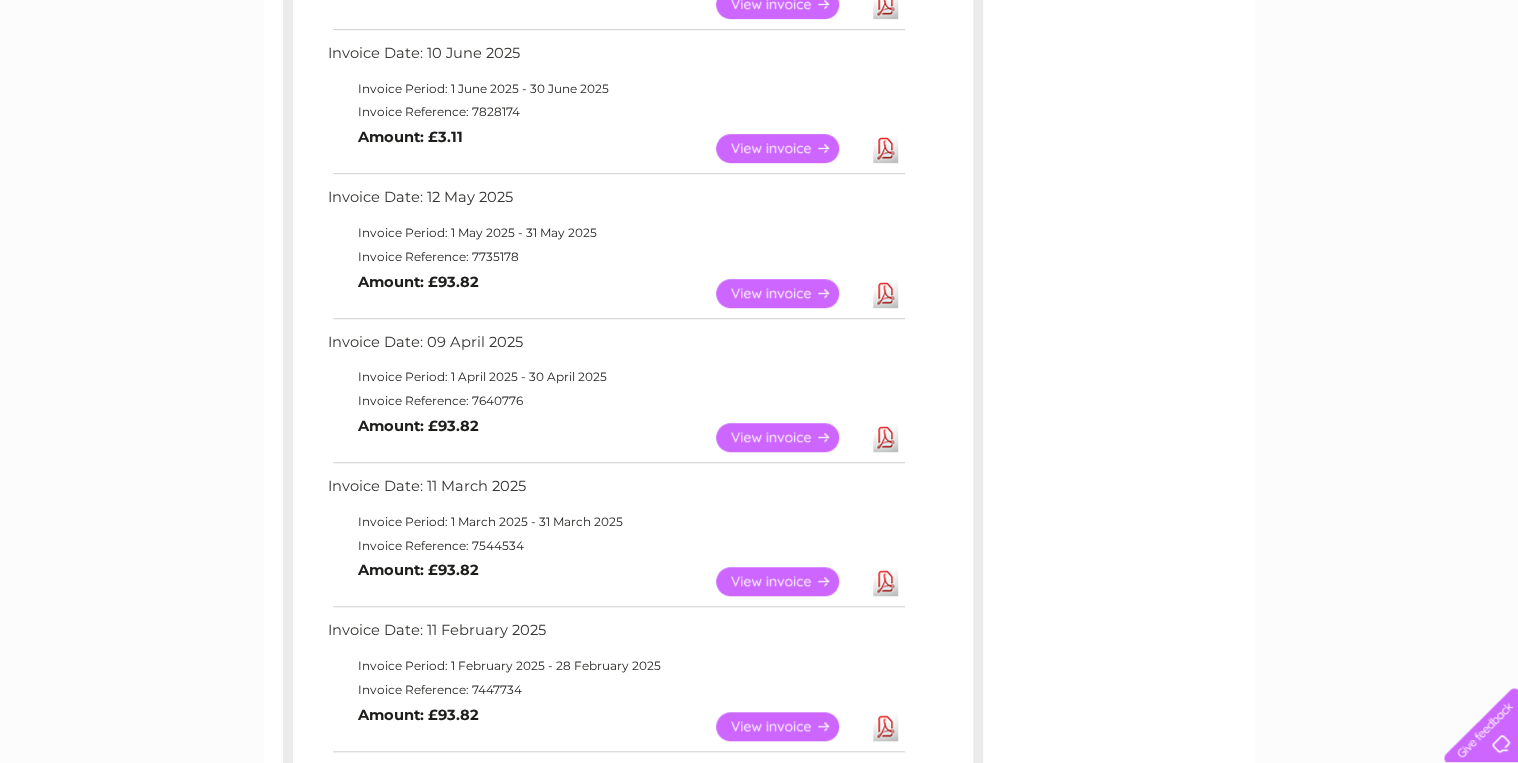 click on "View" at bounding box center [789, 437] 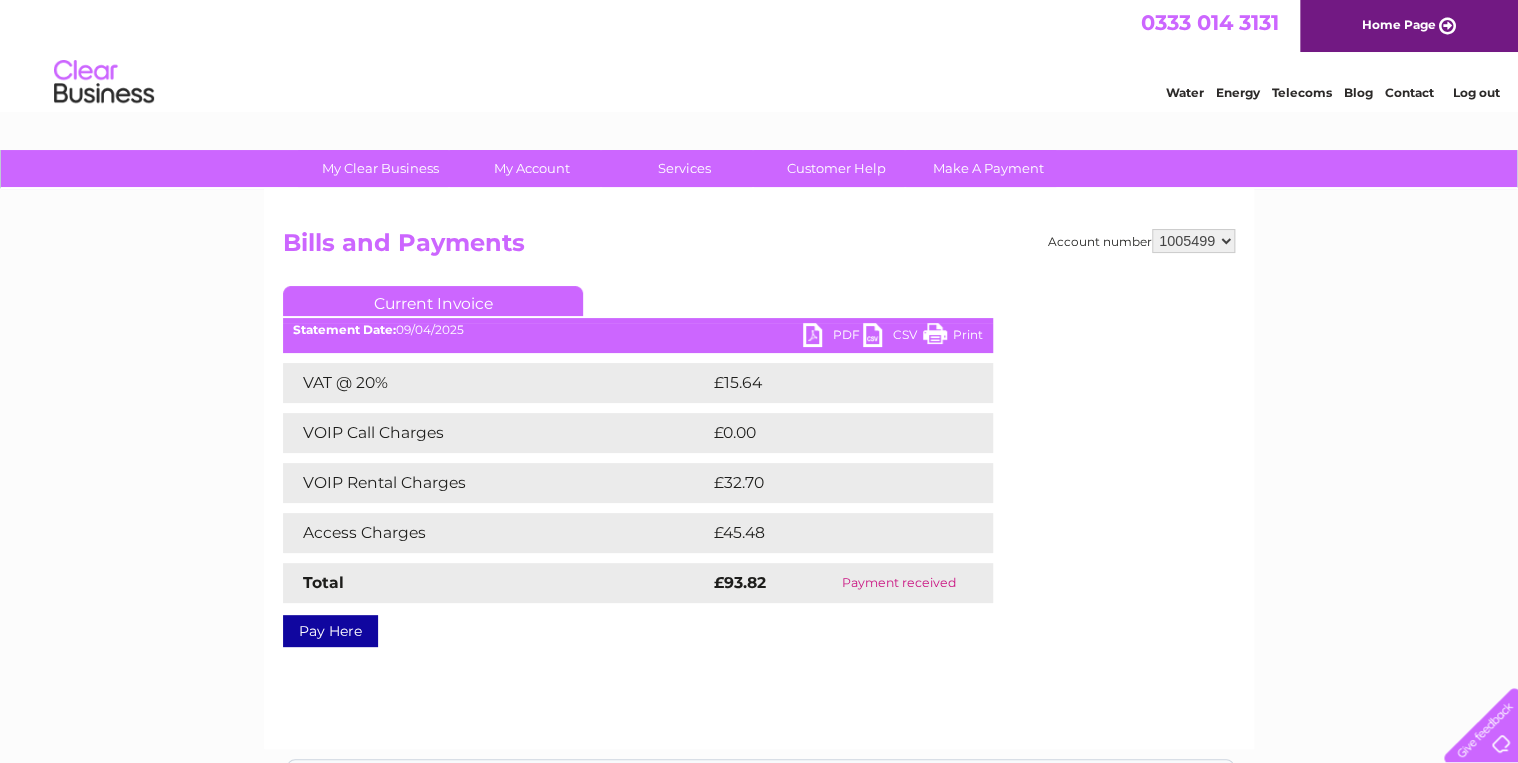 scroll, scrollTop: 0, scrollLeft: 0, axis: both 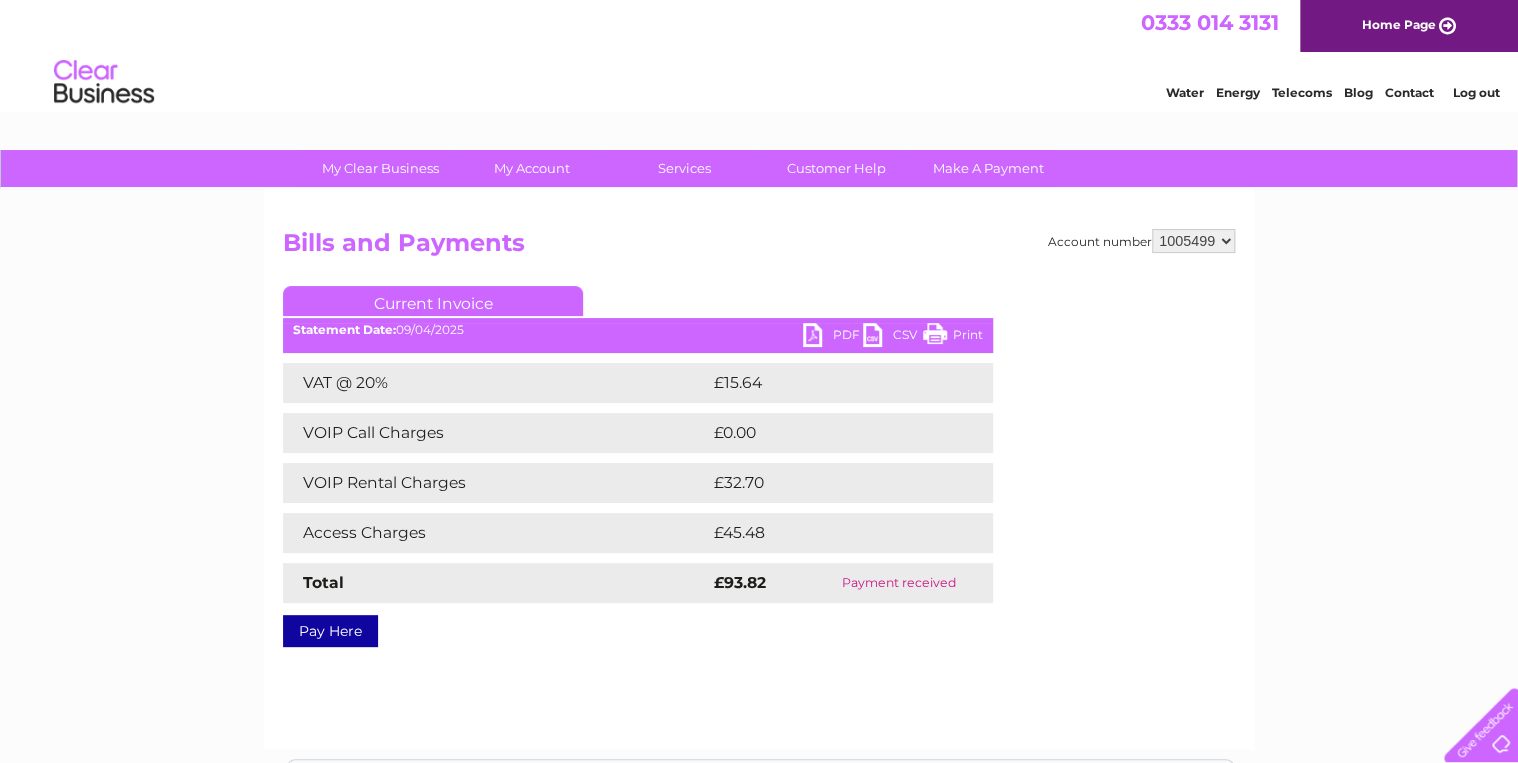 click on "Print" at bounding box center (953, 337) 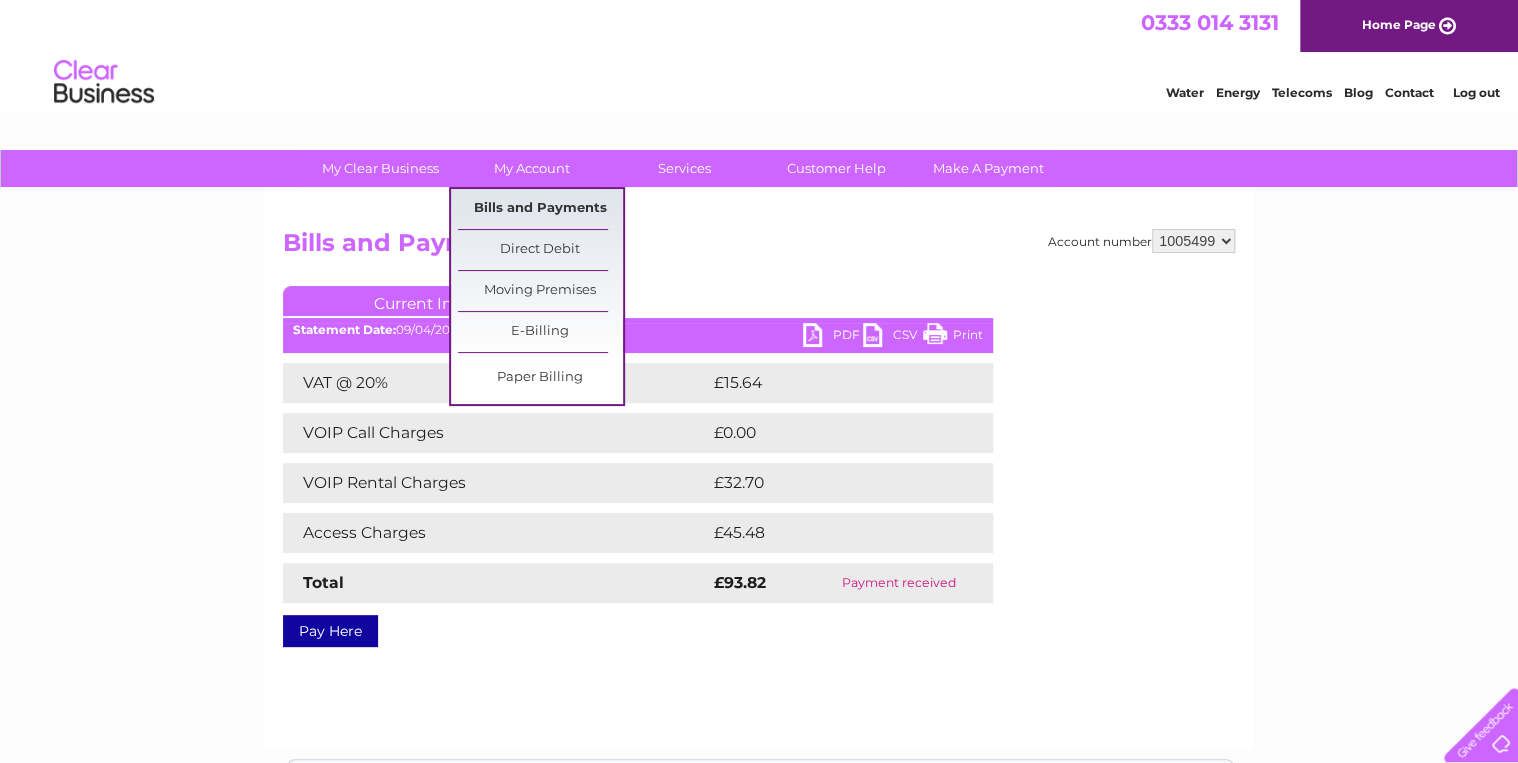 click on "Bills and Payments" at bounding box center [540, 209] 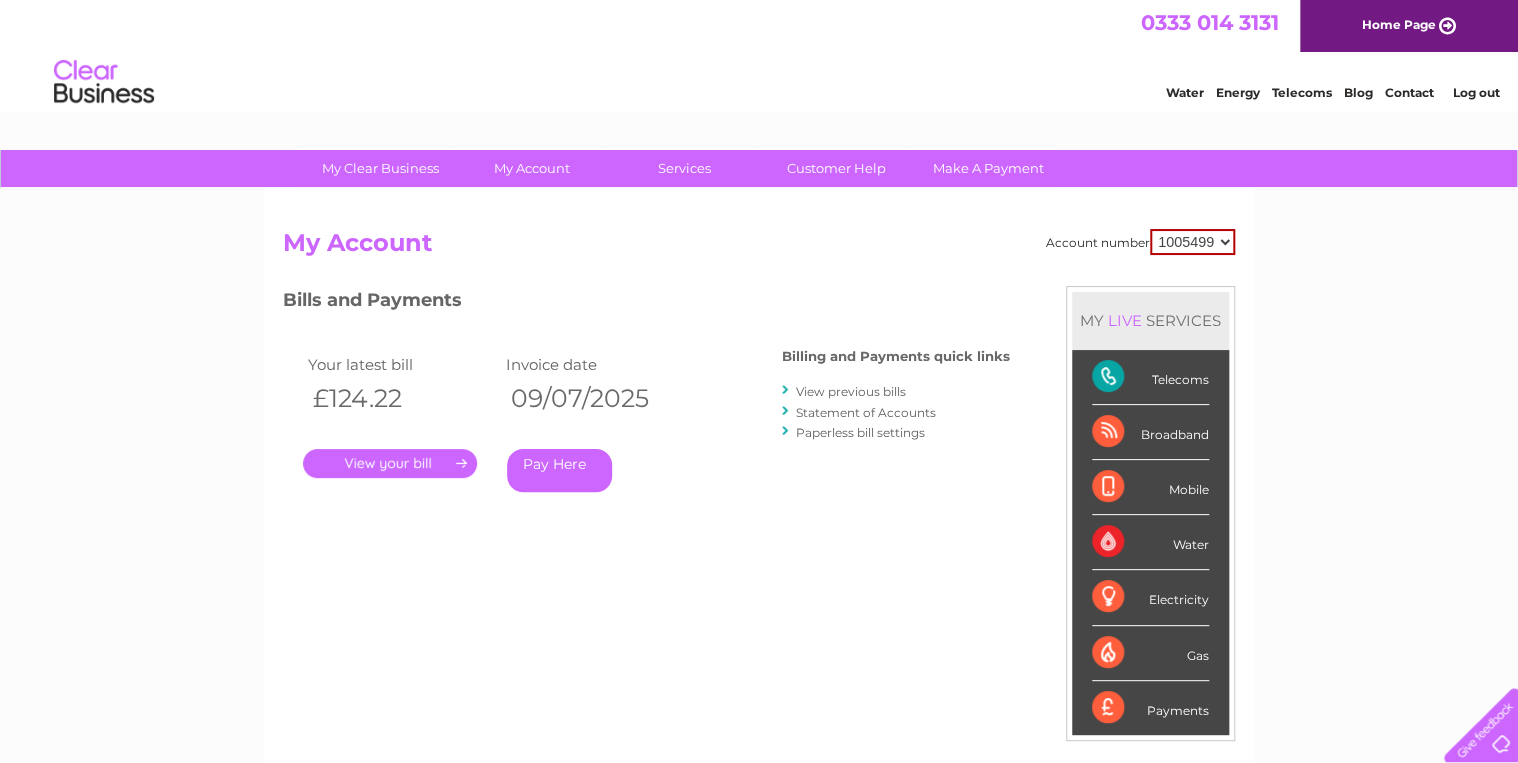scroll, scrollTop: 0, scrollLeft: 0, axis: both 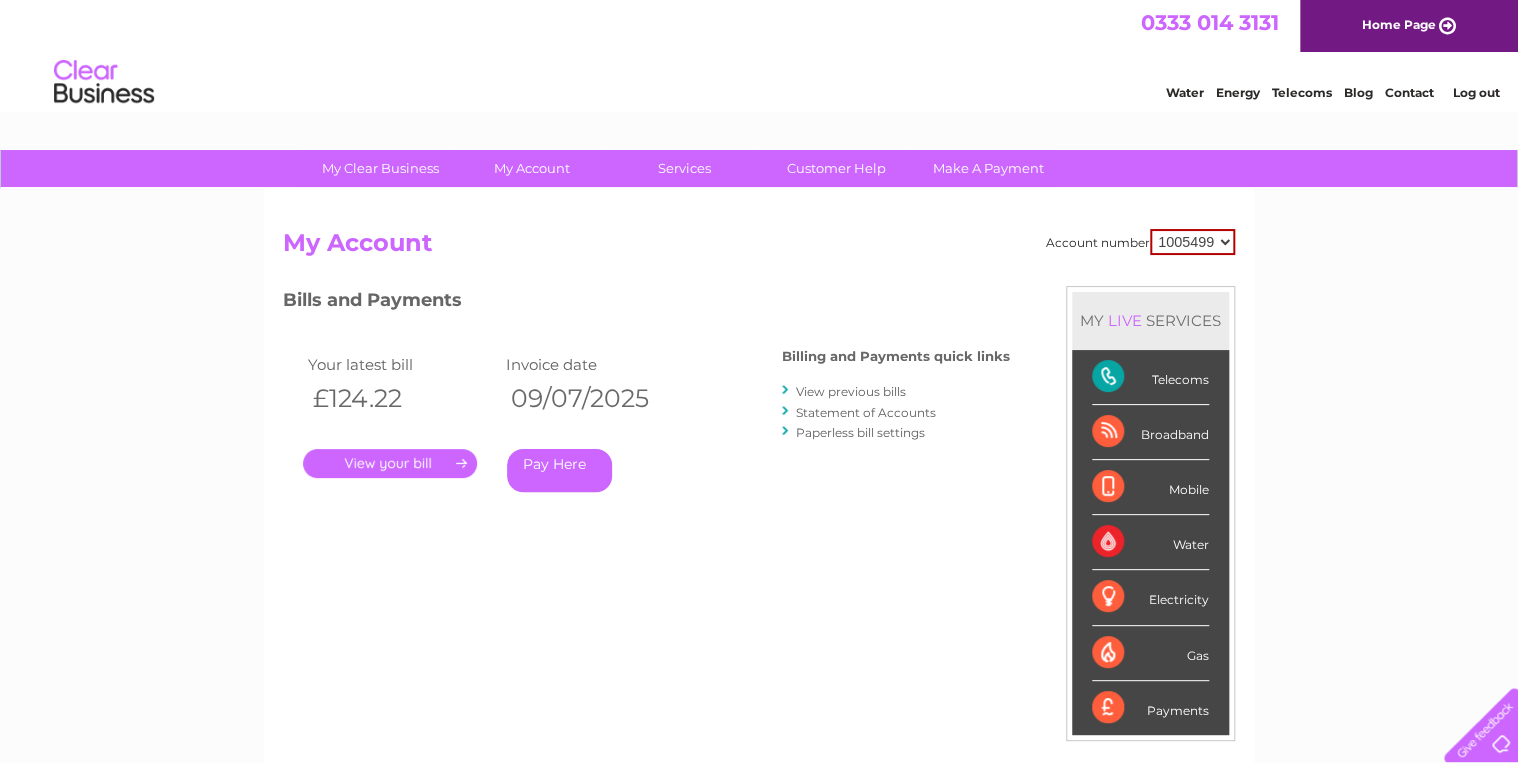 click on "View previous bills" at bounding box center [851, 391] 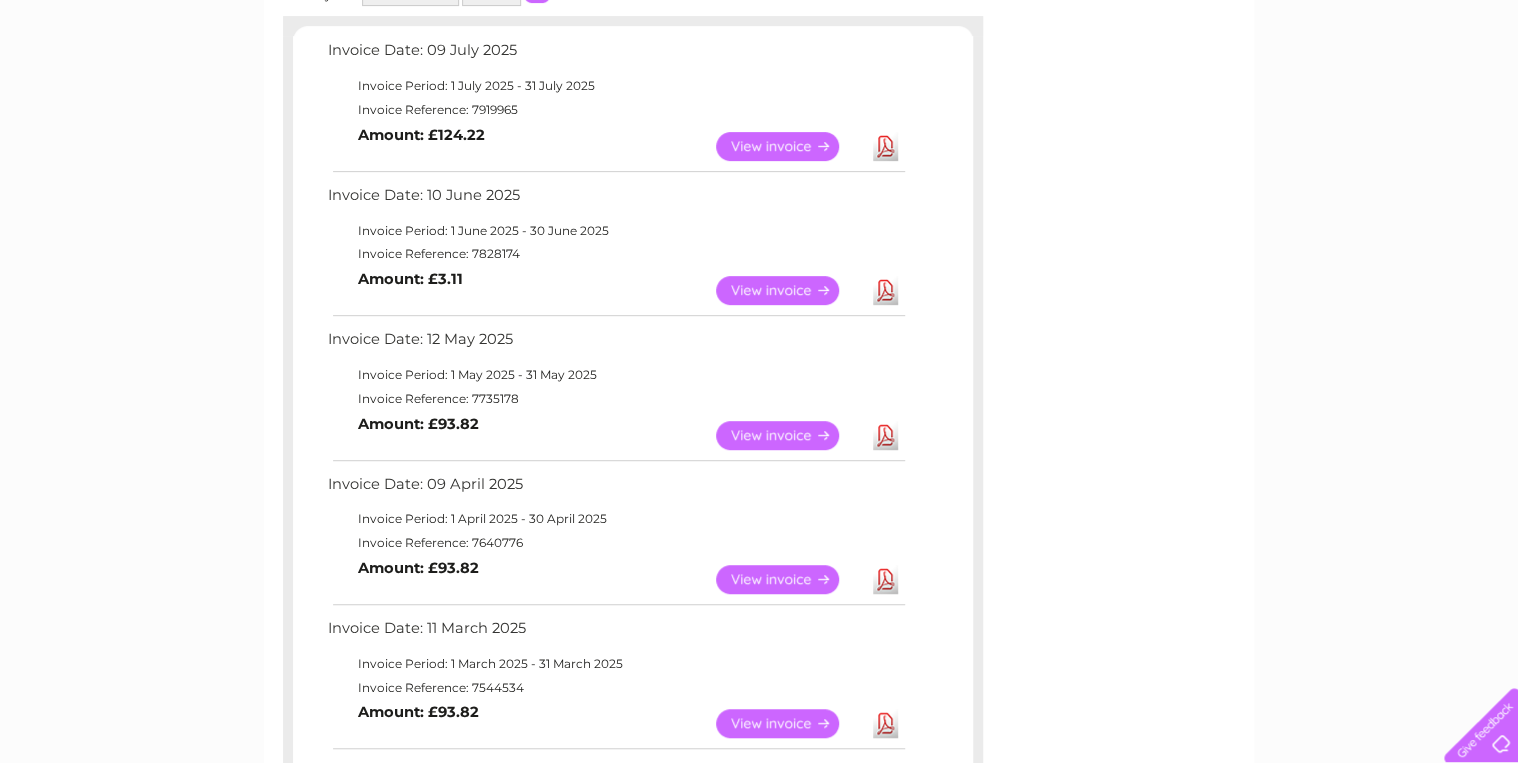 scroll, scrollTop: 320, scrollLeft: 0, axis: vertical 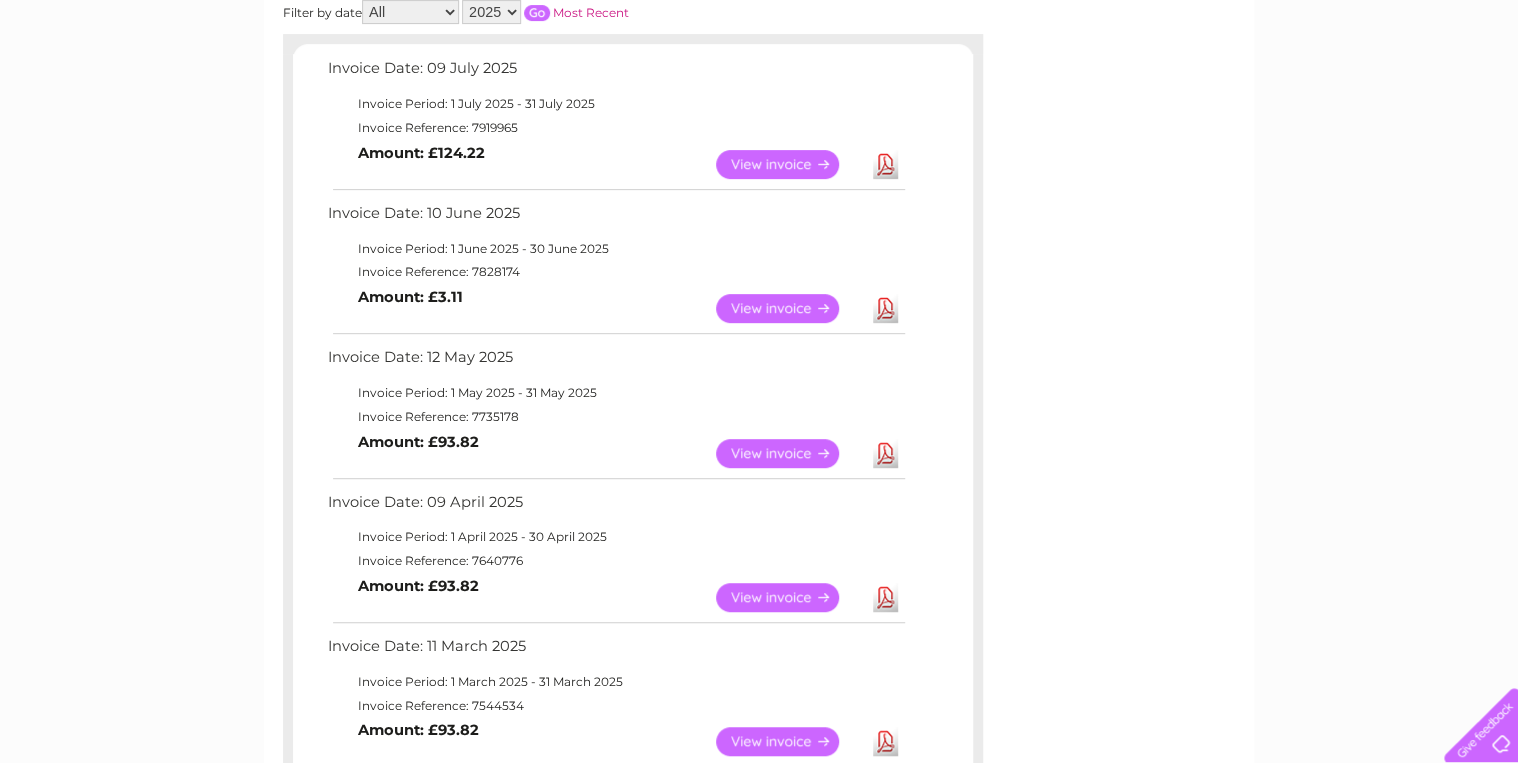 click on "View" at bounding box center [789, 453] 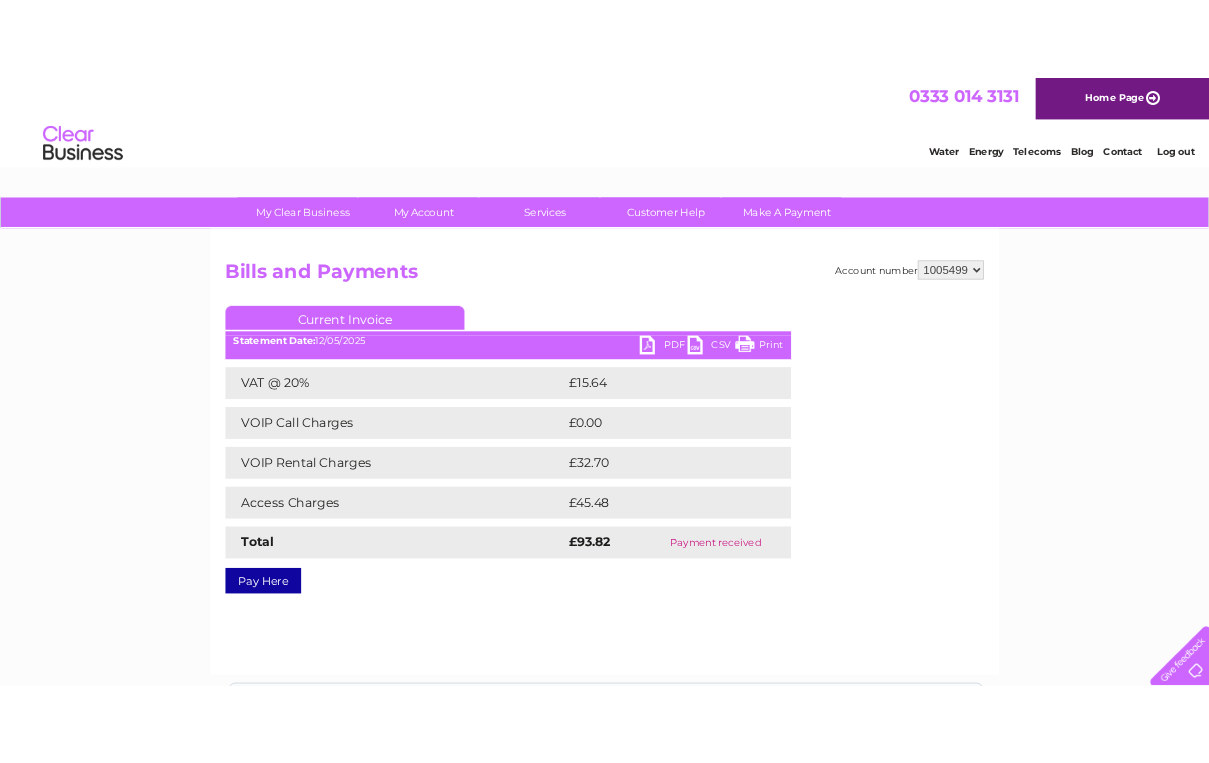 scroll, scrollTop: 0, scrollLeft: 0, axis: both 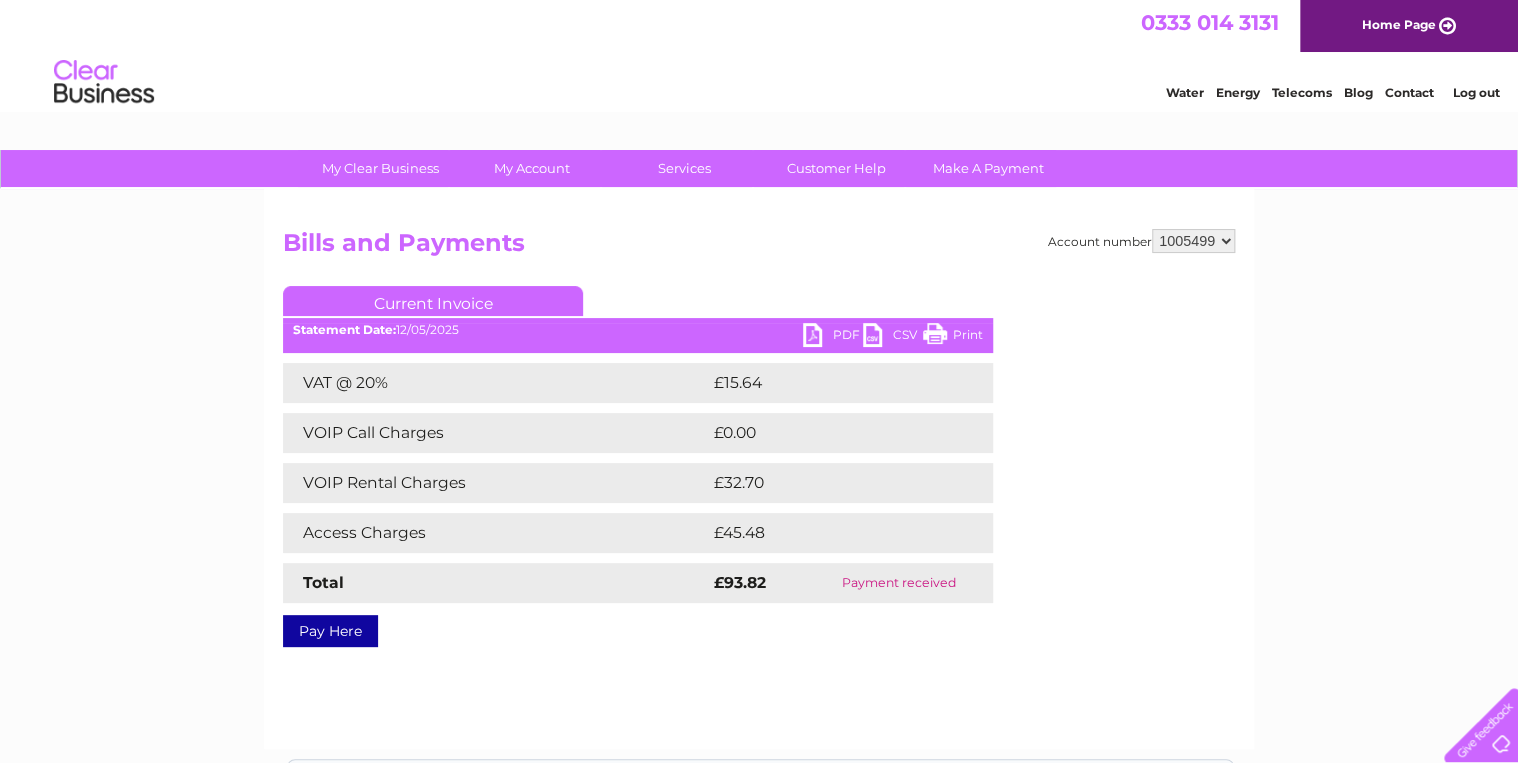 click on "Print" at bounding box center (953, 337) 